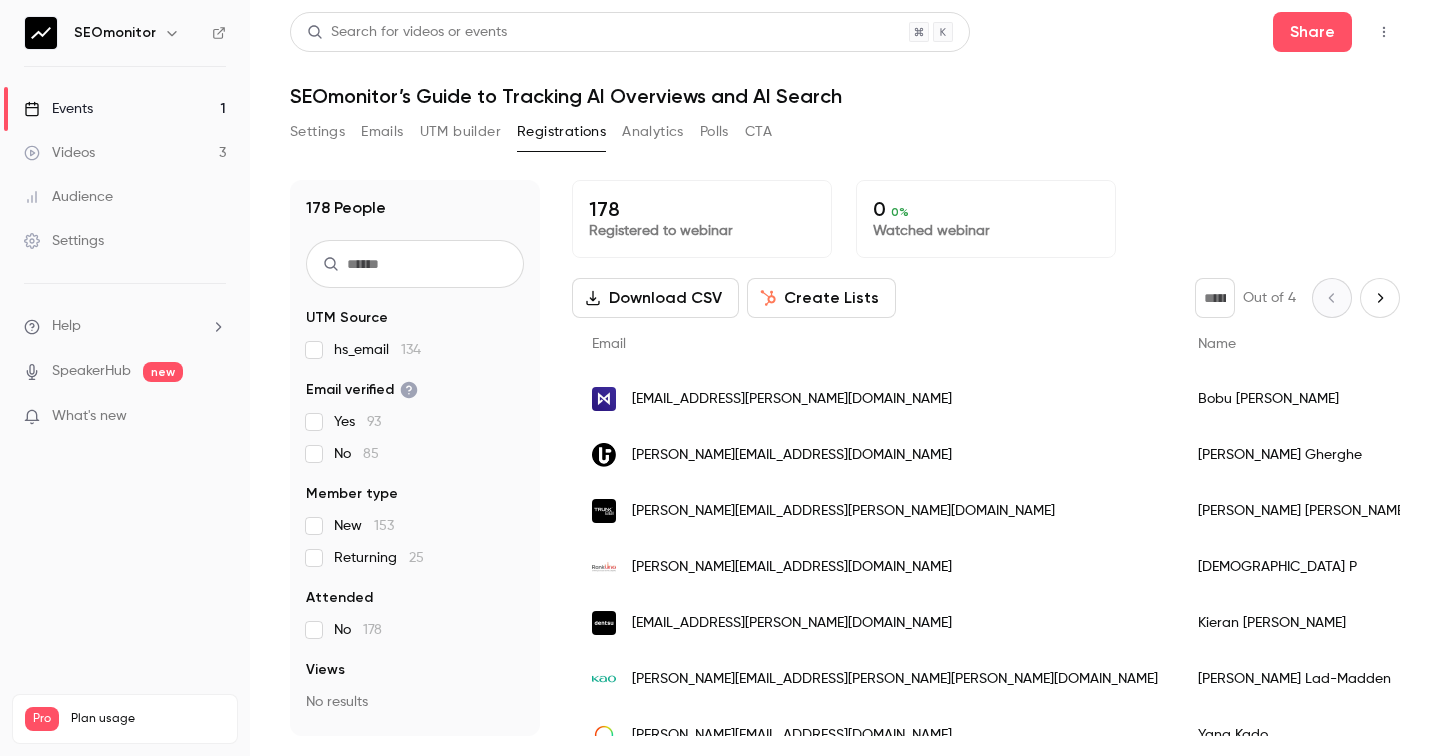 scroll, scrollTop: 0, scrollLeft: 0, axis: both 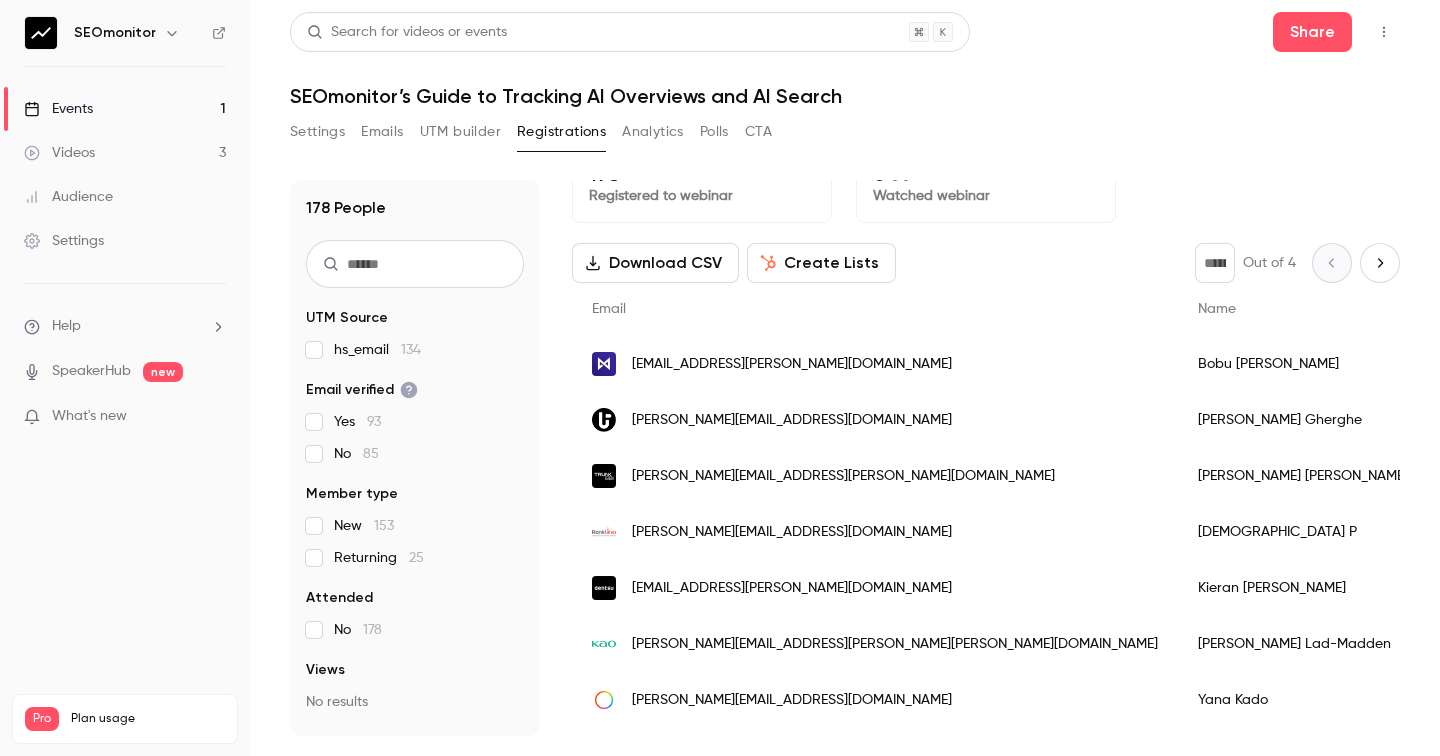 click on "Help" at bounding box center (125, 326) 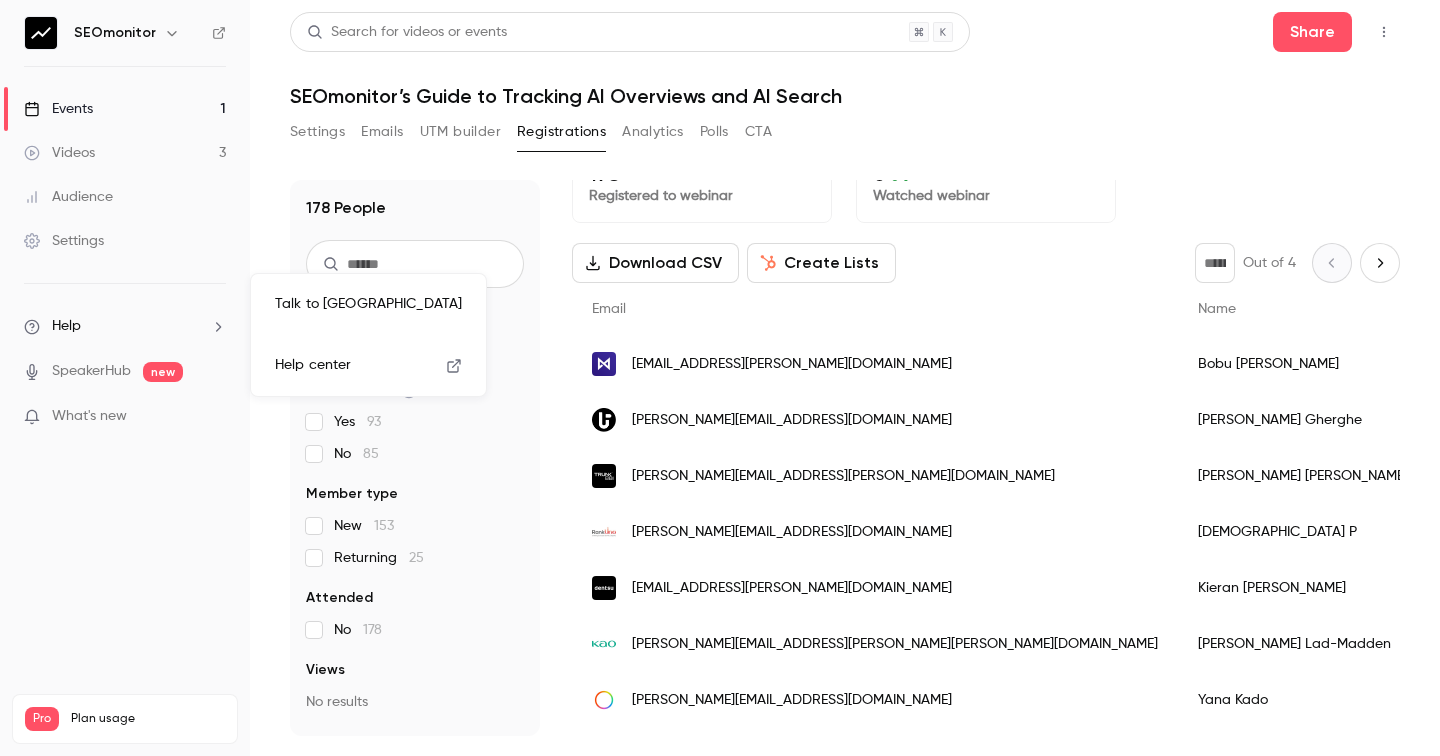 click on "Talk to [GEOGRAPHIC_DATA]" at bounding box center (368, 304) 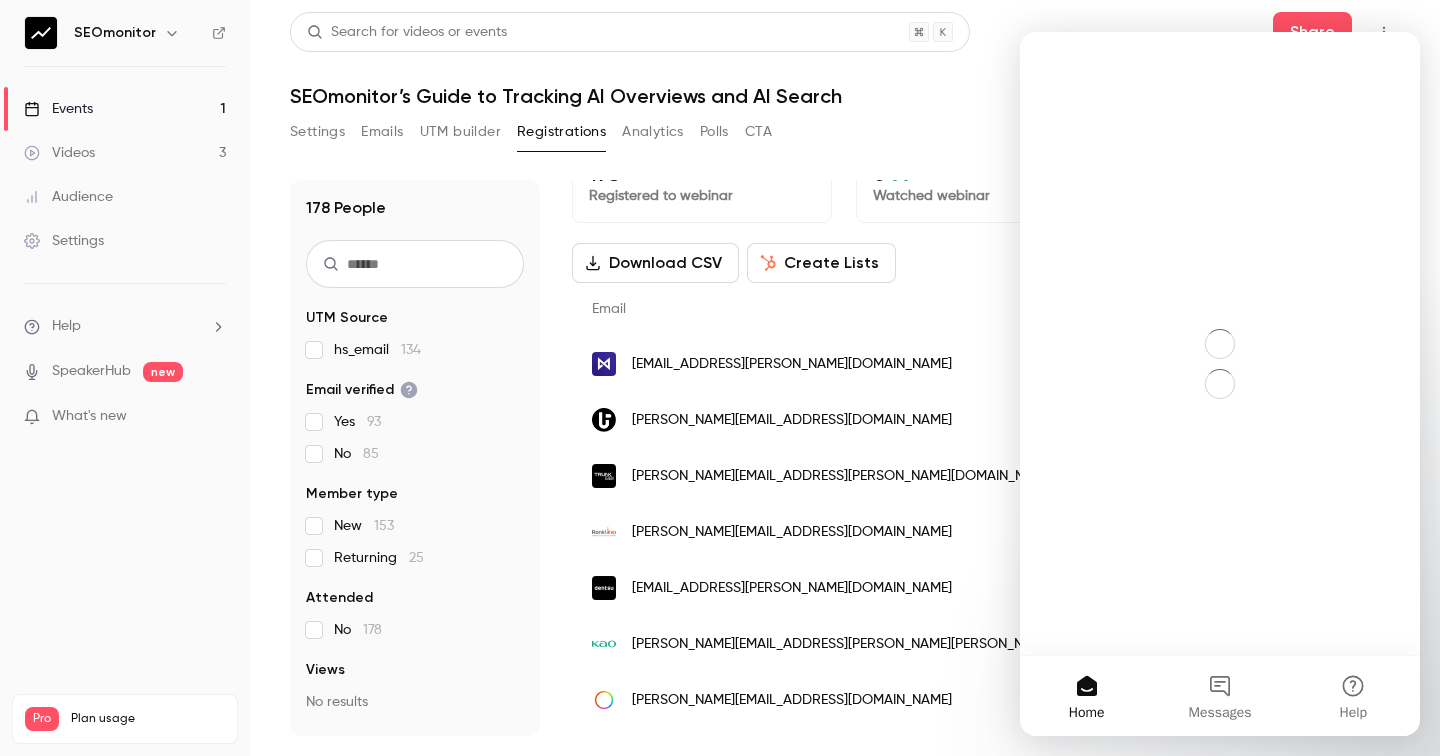 scroll, scrollTop: 0, scrollLeft: 0, axis: both 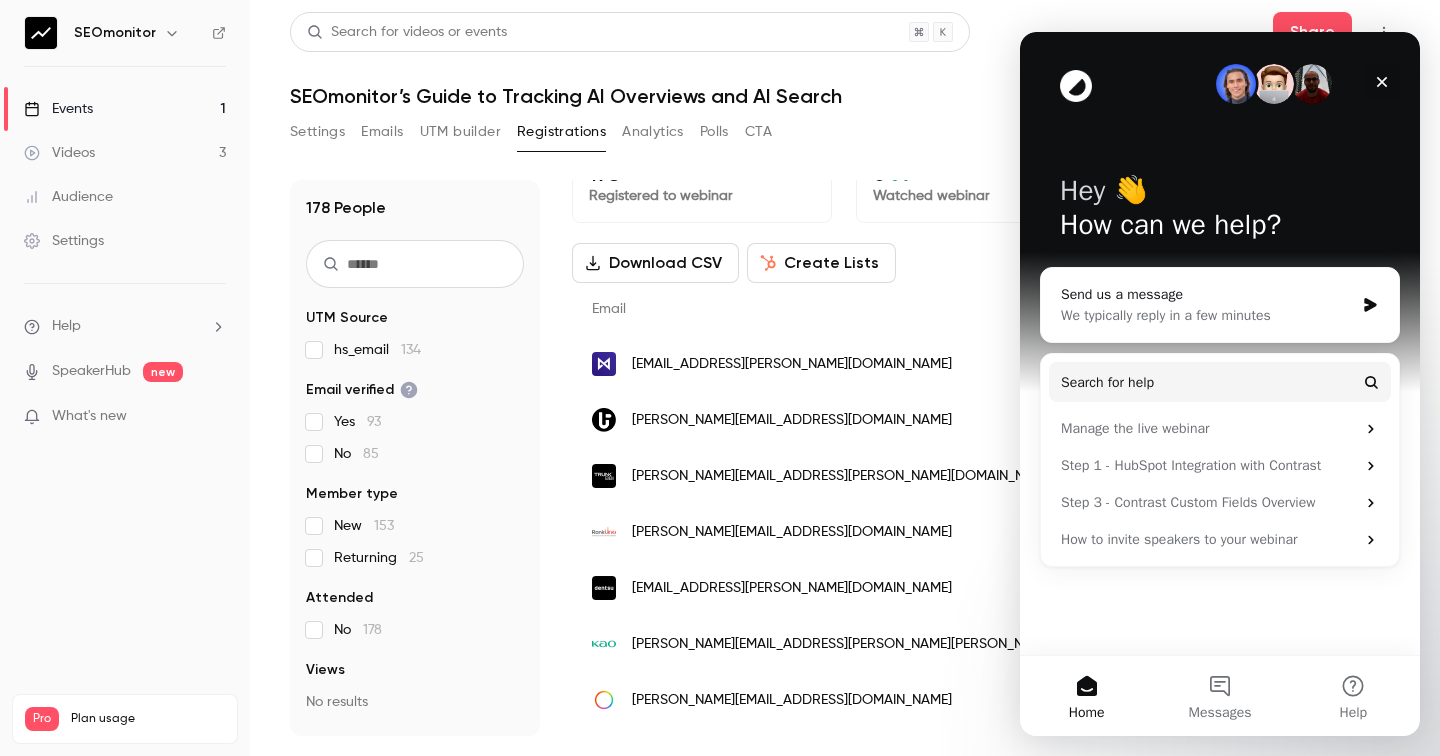 click 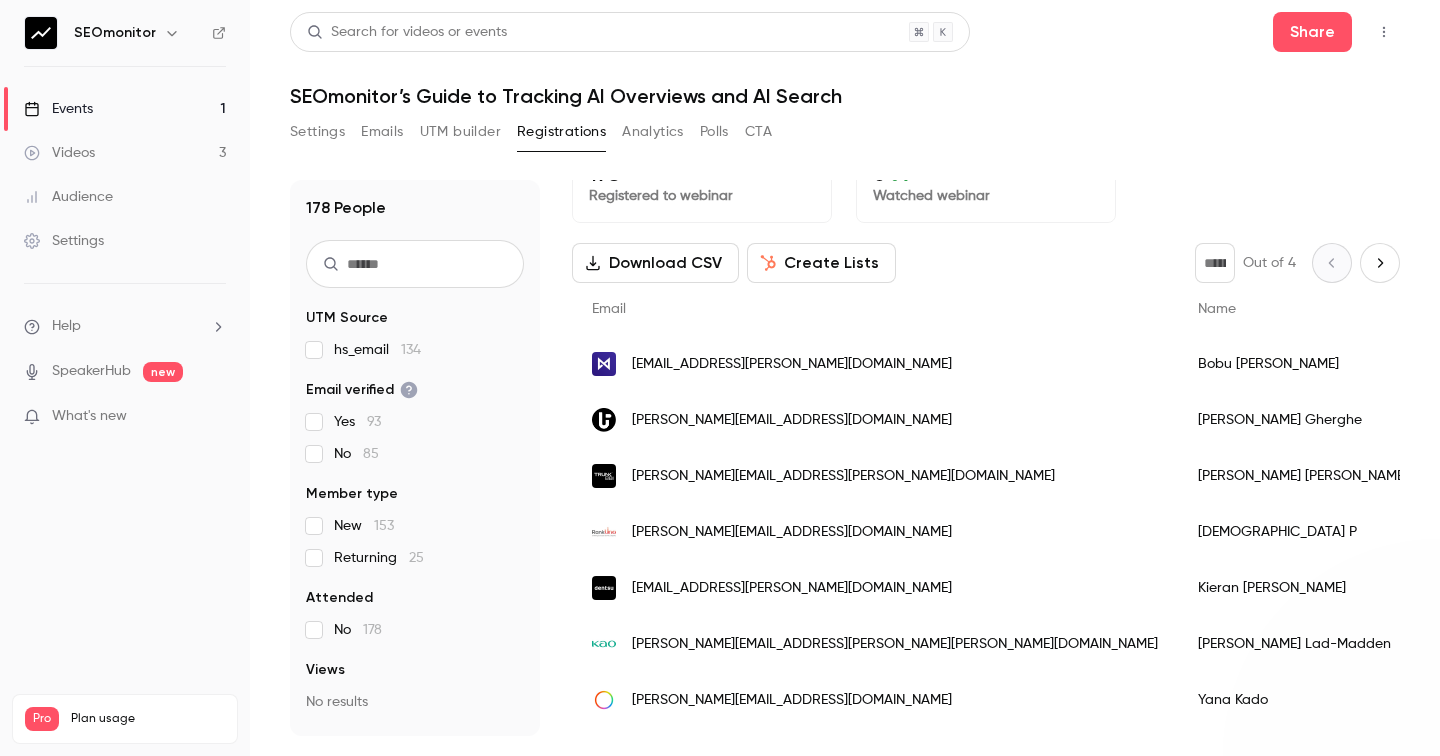 scroll, scrollTop: 0, scrollLeft: 0, axis: both 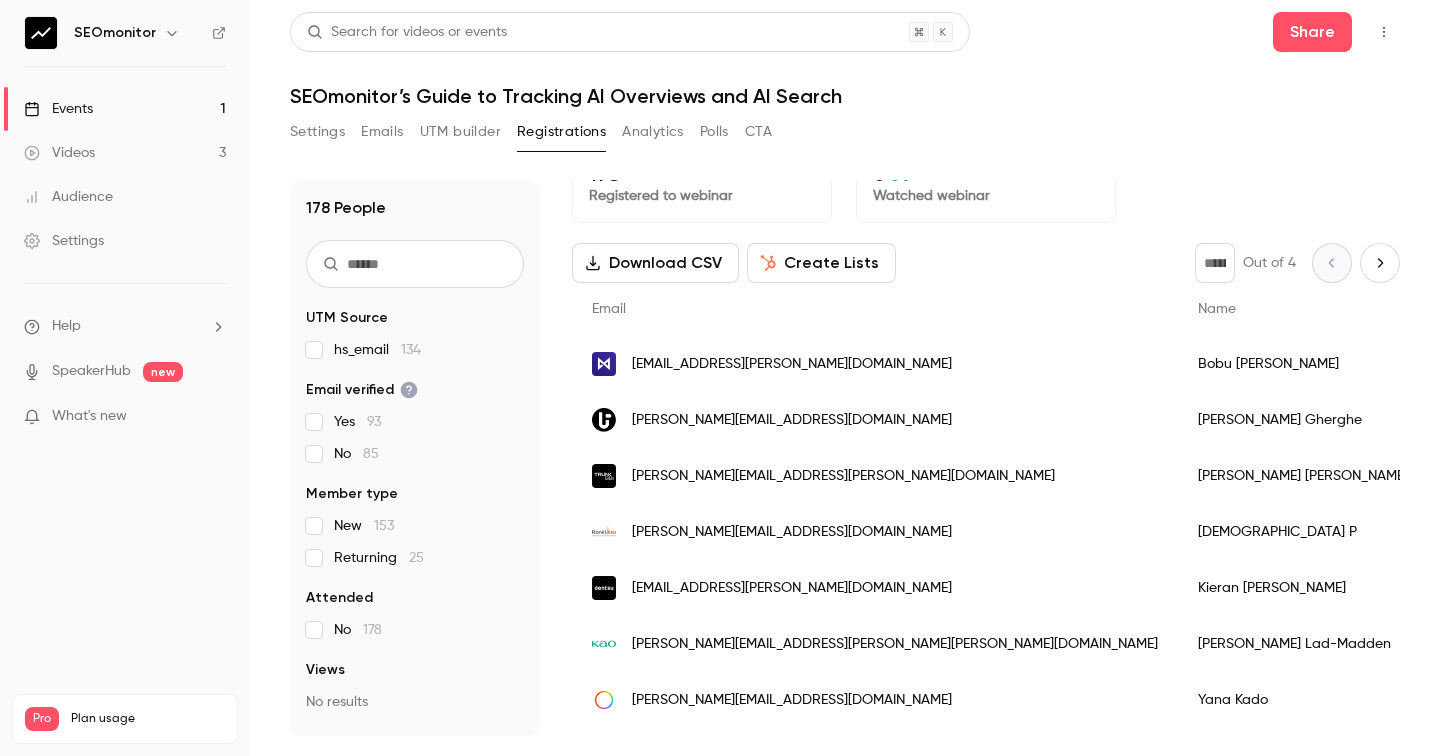 click on "SEOmonitor" at bounding box center (115, 33) 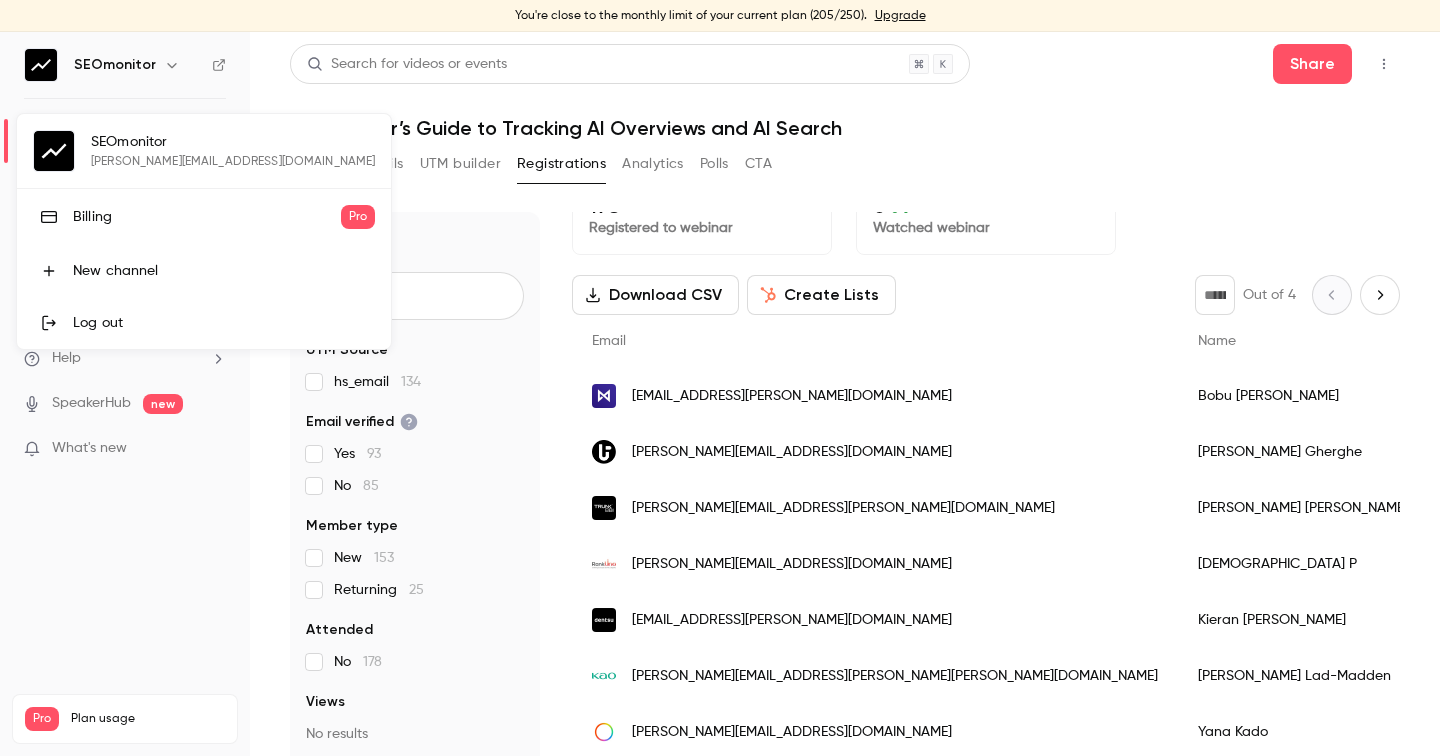 click on "Billing" at bounding box center (207, 217) 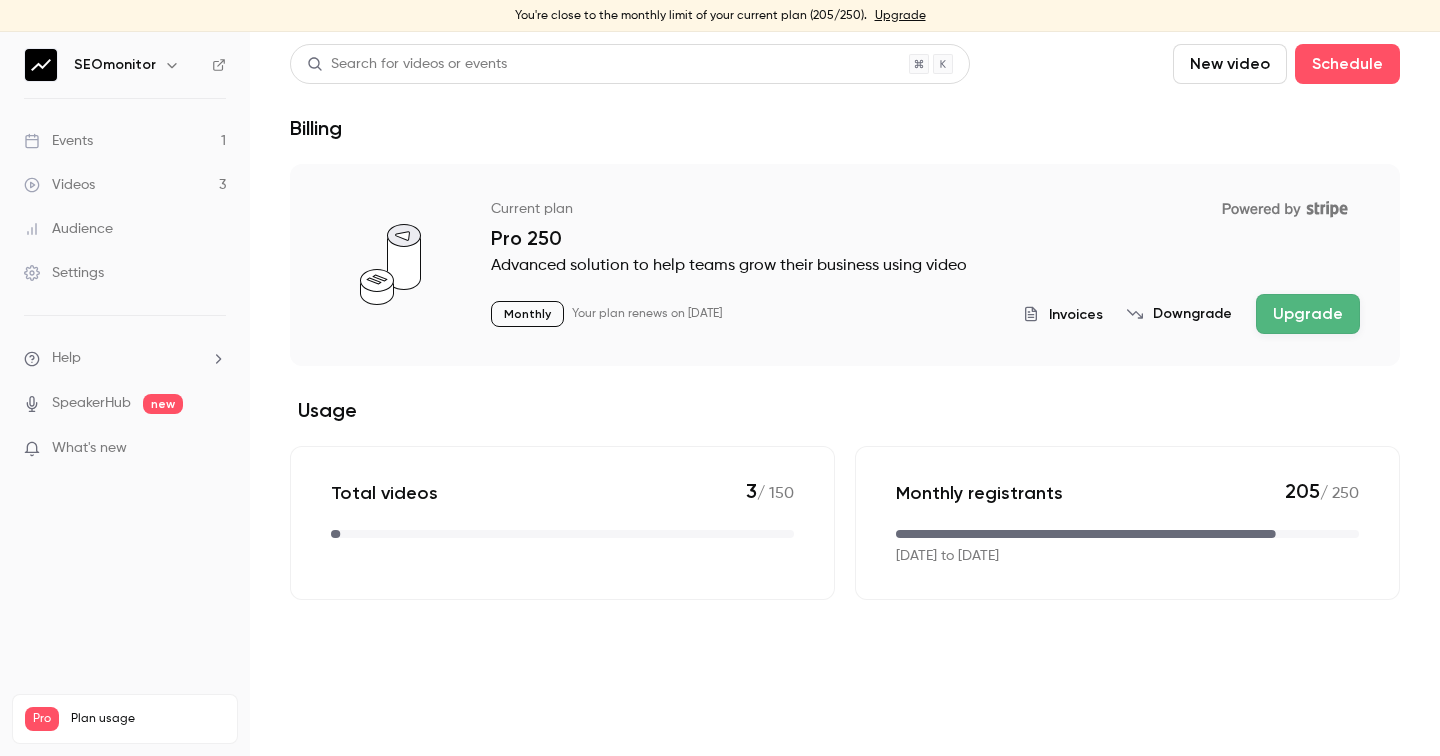 drag, startPoint x: 979, startPoint y: 557, endPoint x: 1127, endPoint y: 557, distance: 148 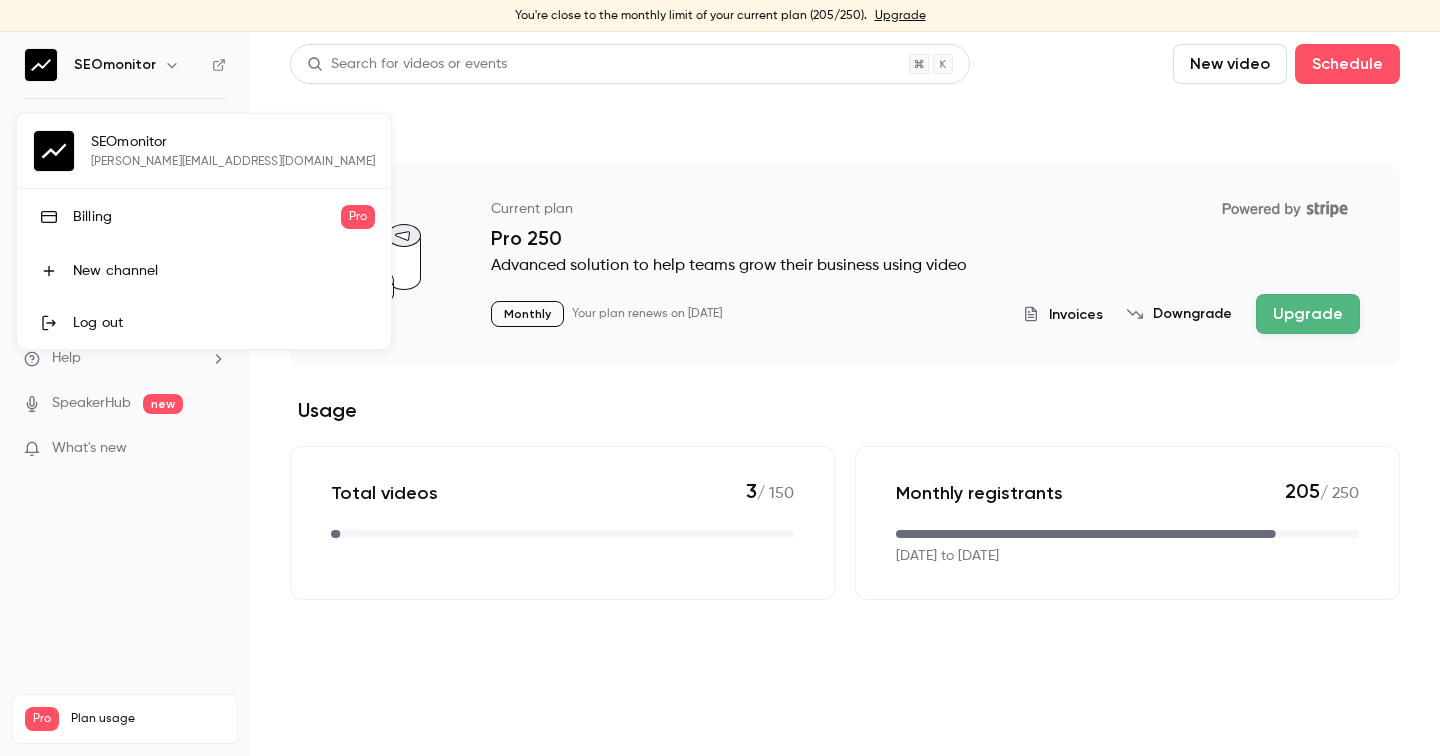 click at bounding box center (720, 378) 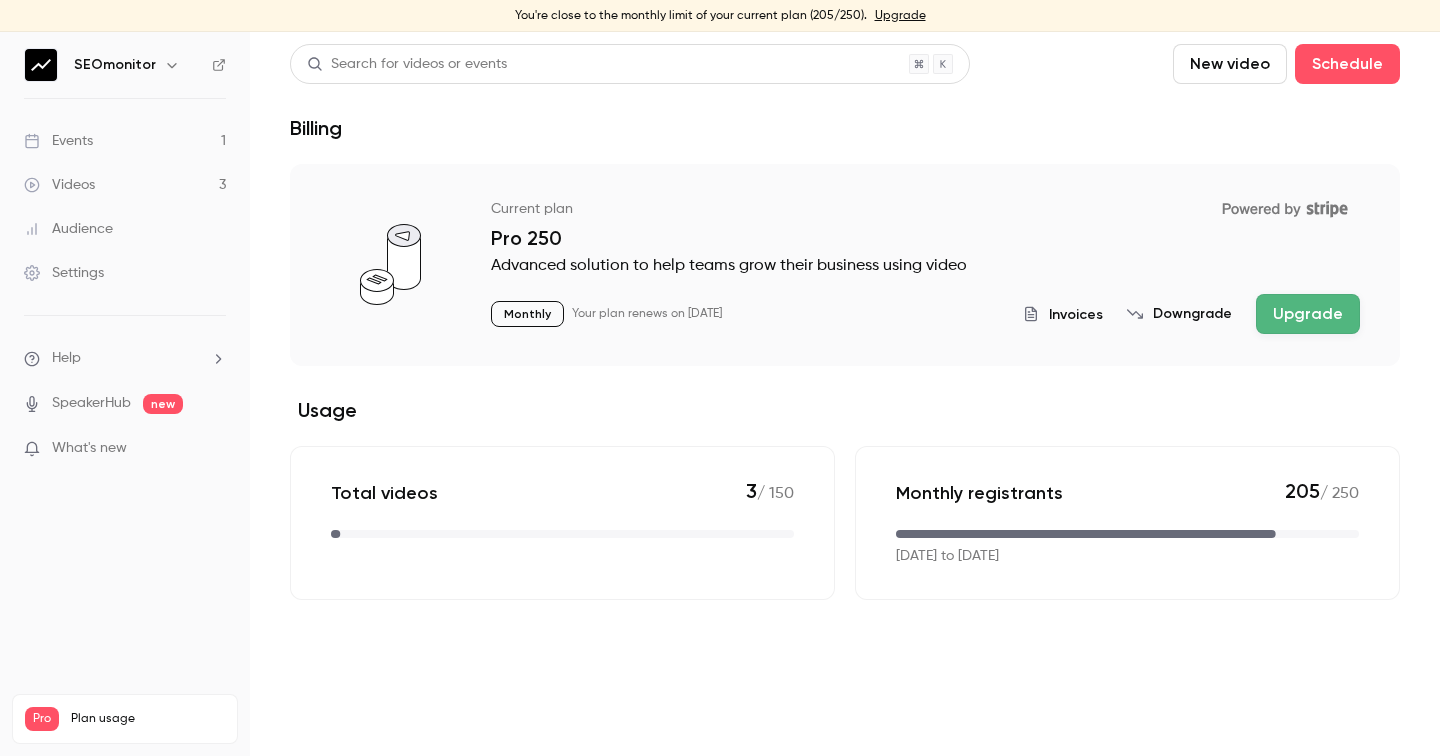 click on "Help" at bounding box center [125, 358] 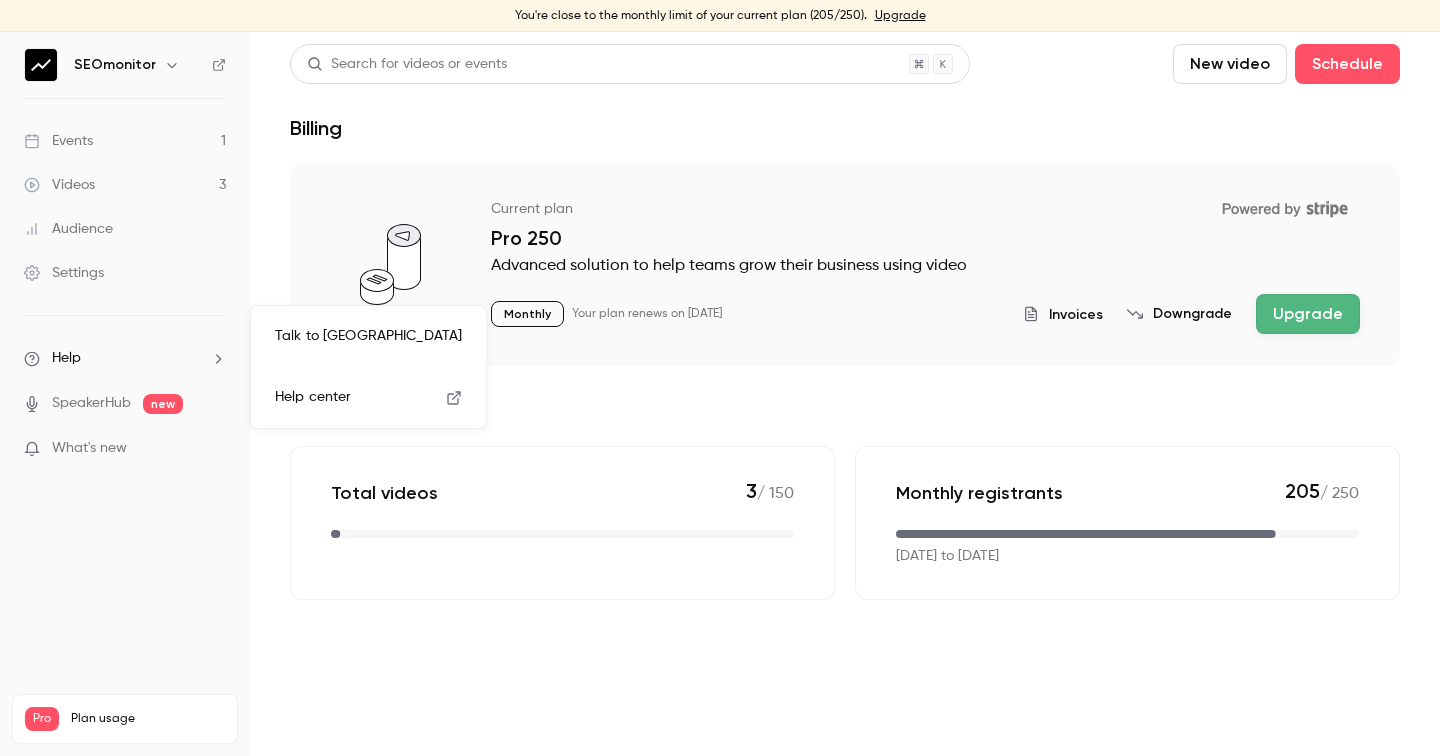 click on "Talk to us" at bounding box center [368, 336] 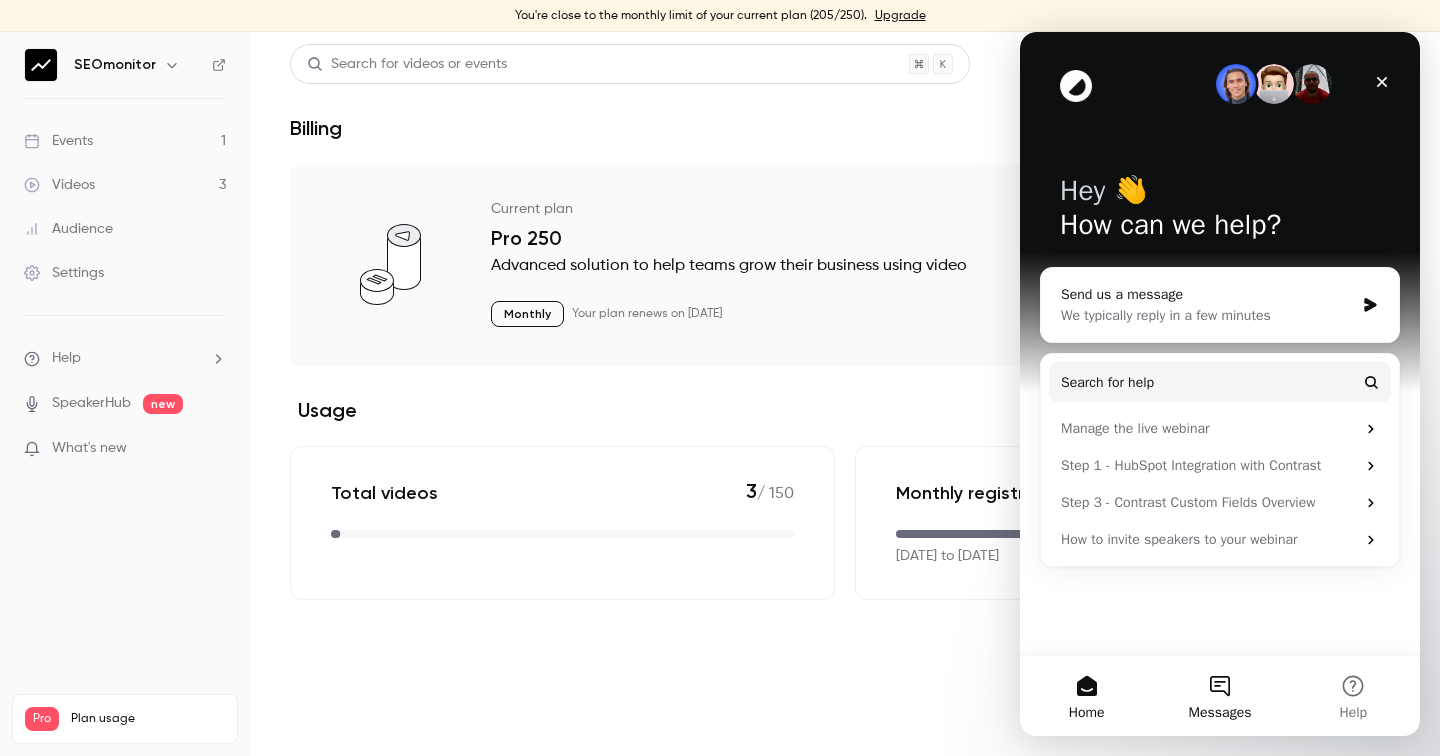 click on "Messages" at bounding box center (1219, 696) 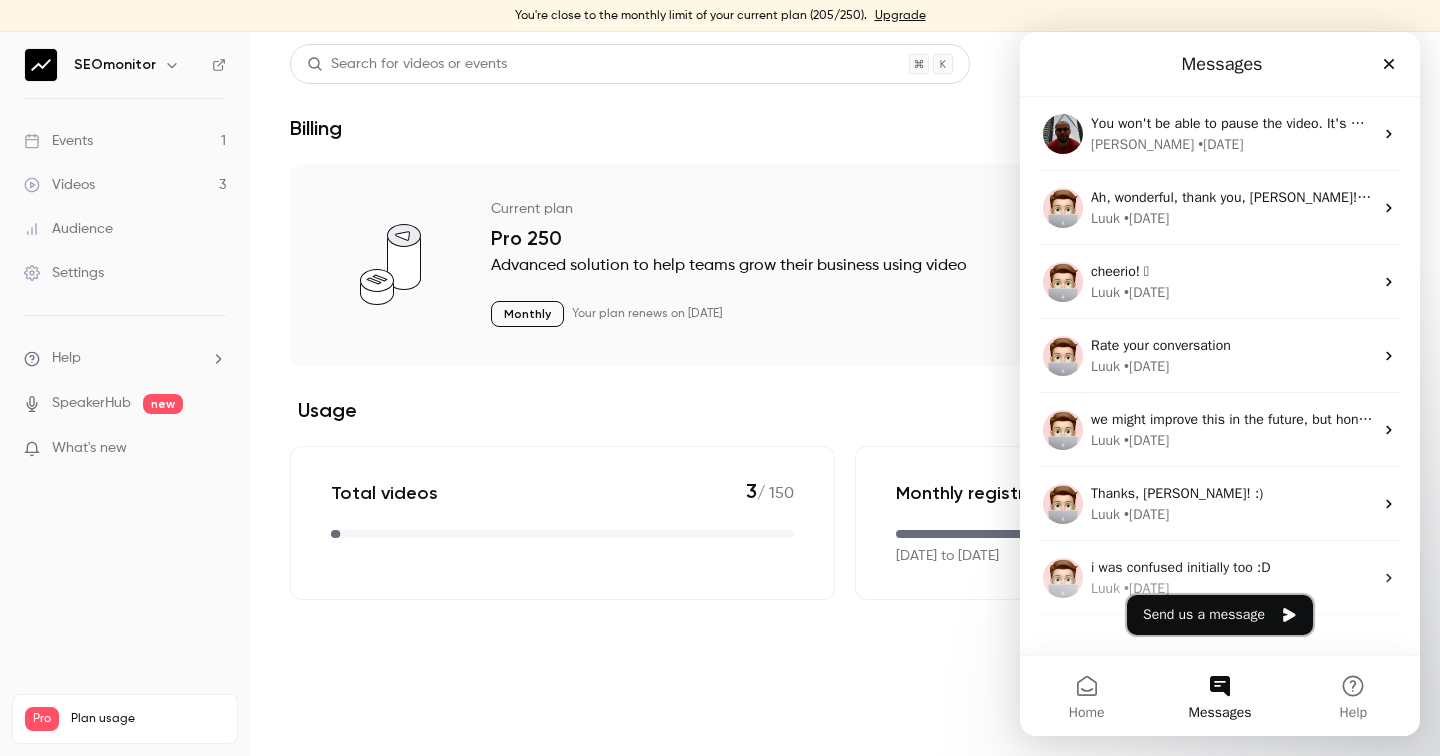 click on "Send us a message" at bounding box center (1220, 615) 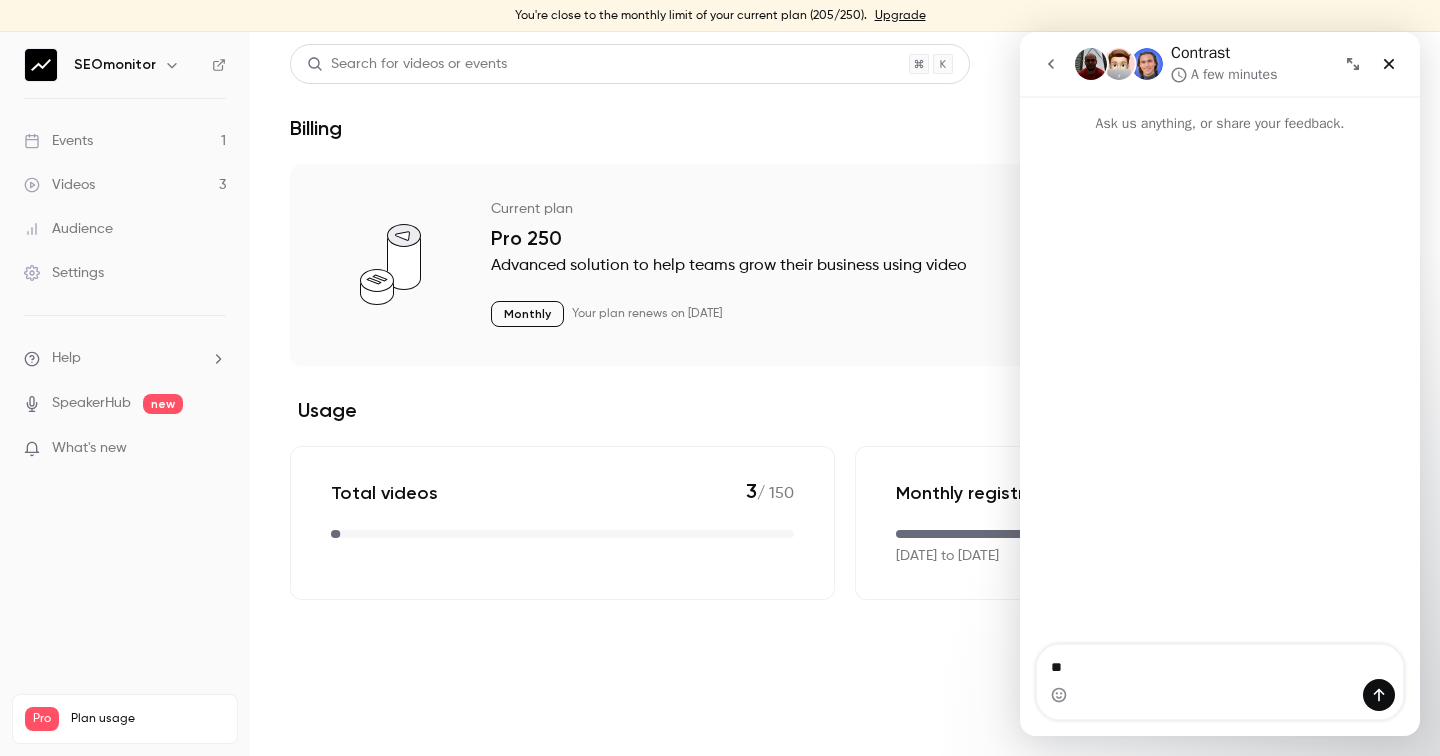 type on "*" 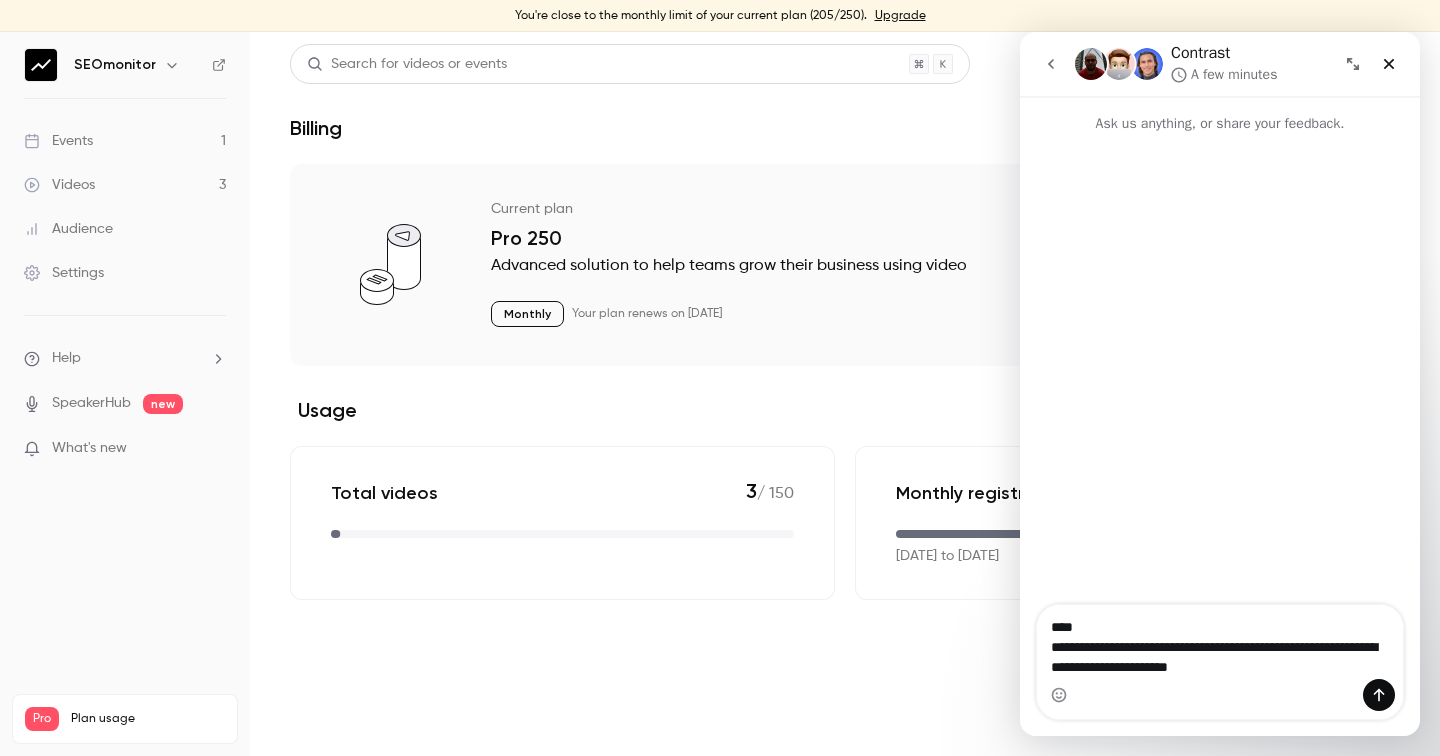 click on "**********" at bounding box center (1220, 642) 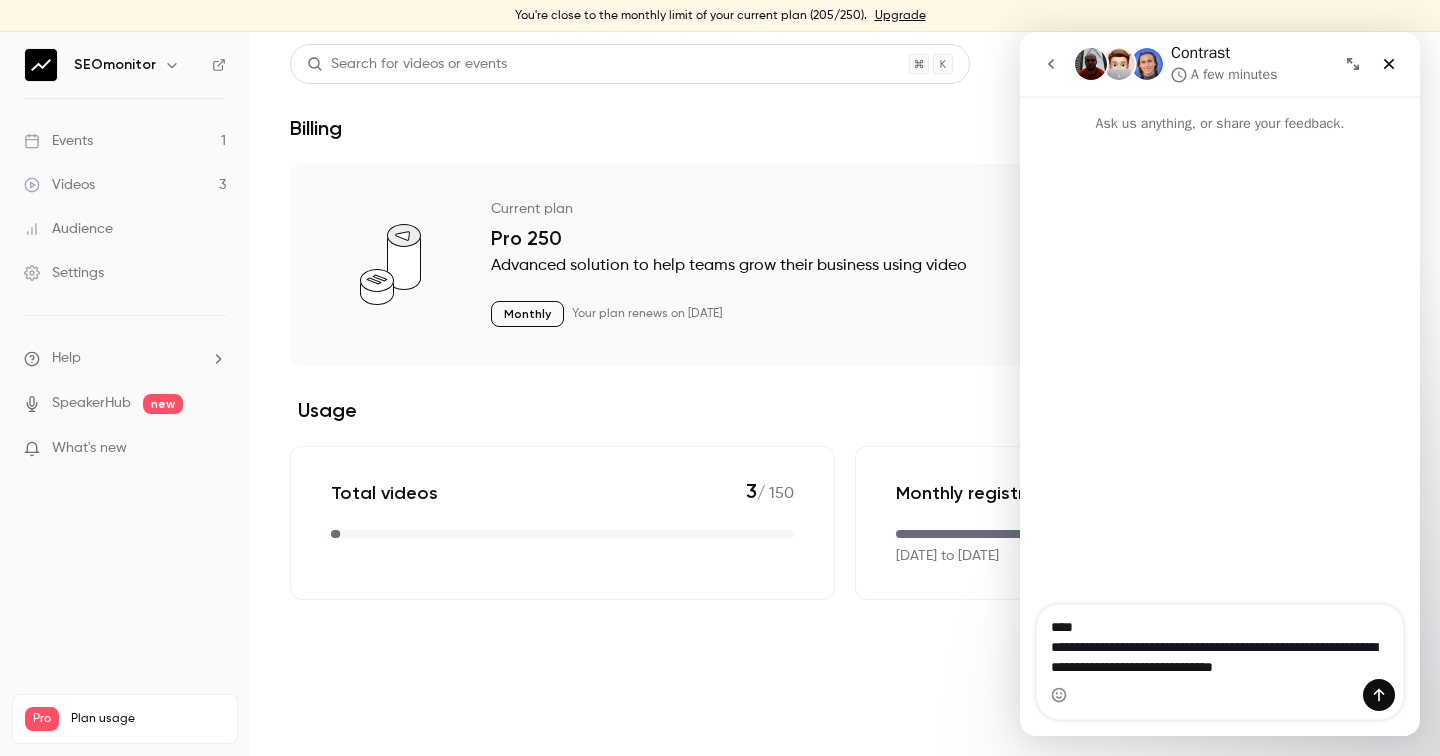 click on "**********" at bounding box center [1220, 642] 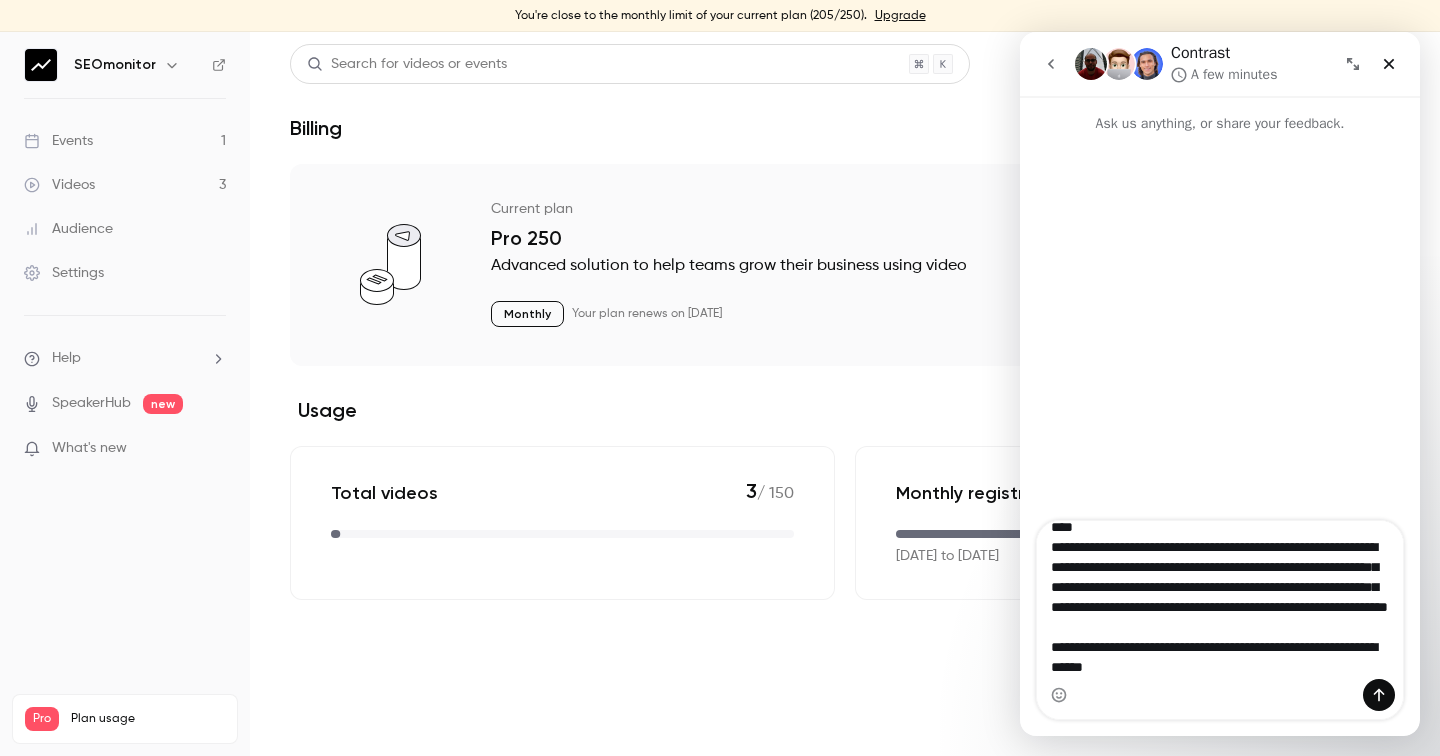 scroll, scrollTop: 52, scrollLeft: 0, axis: vertical 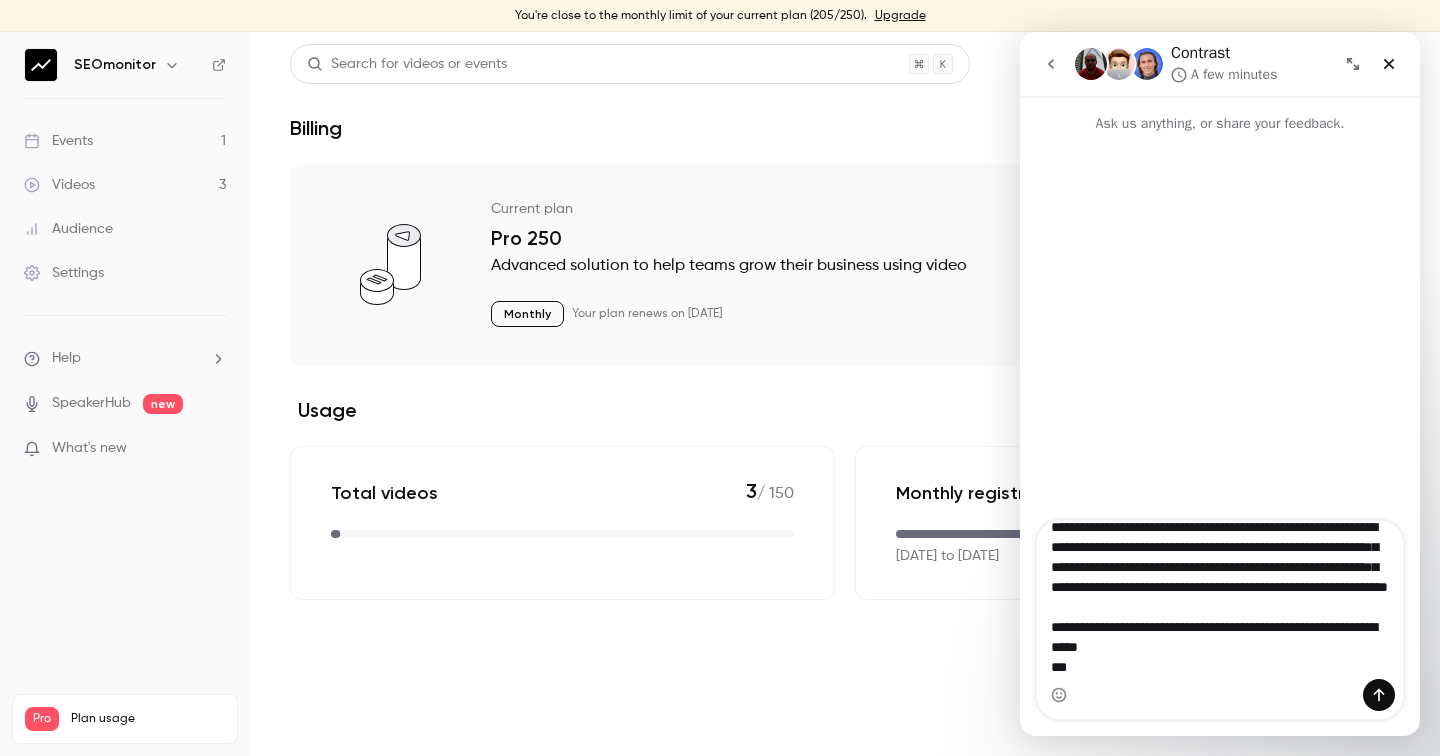 click on "**********" at bounding box center [1220, 600] 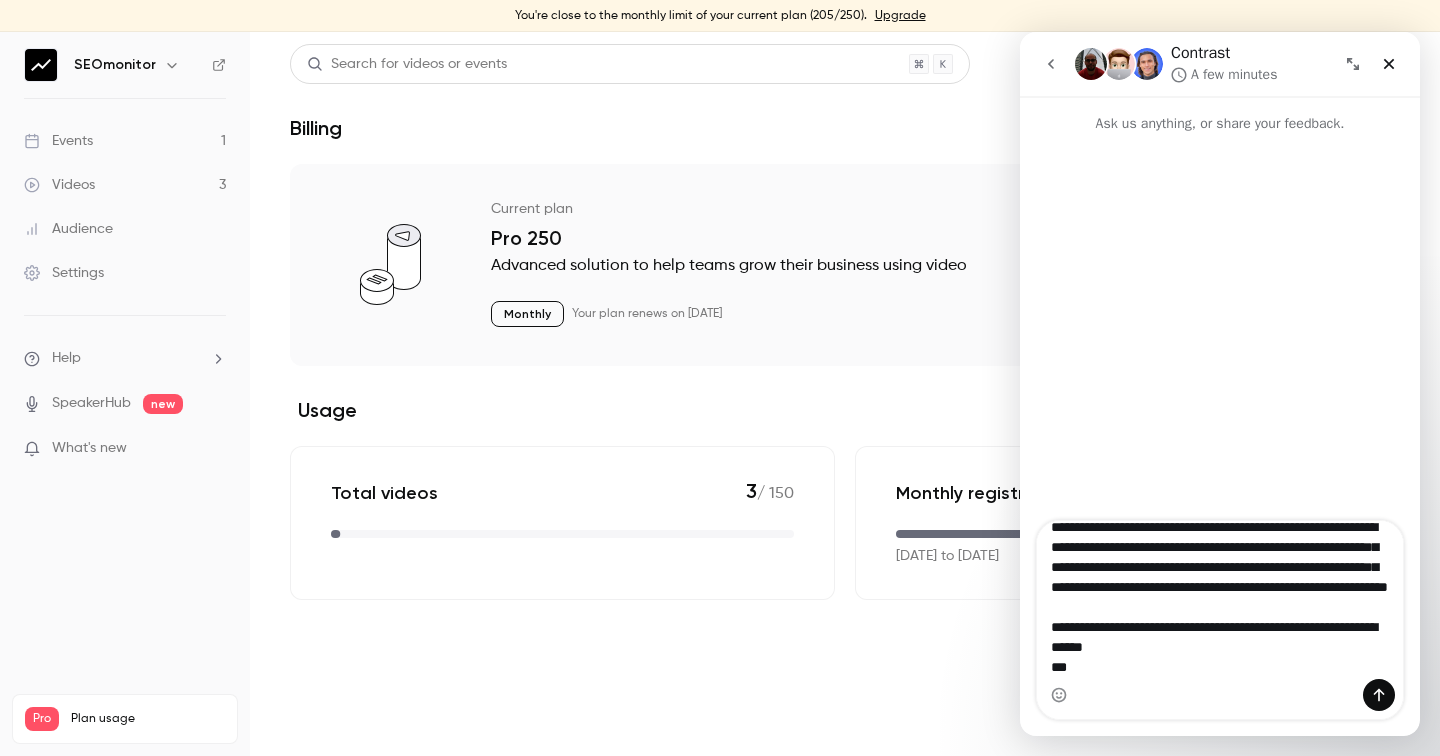 click at bounding box center (1220, 695) 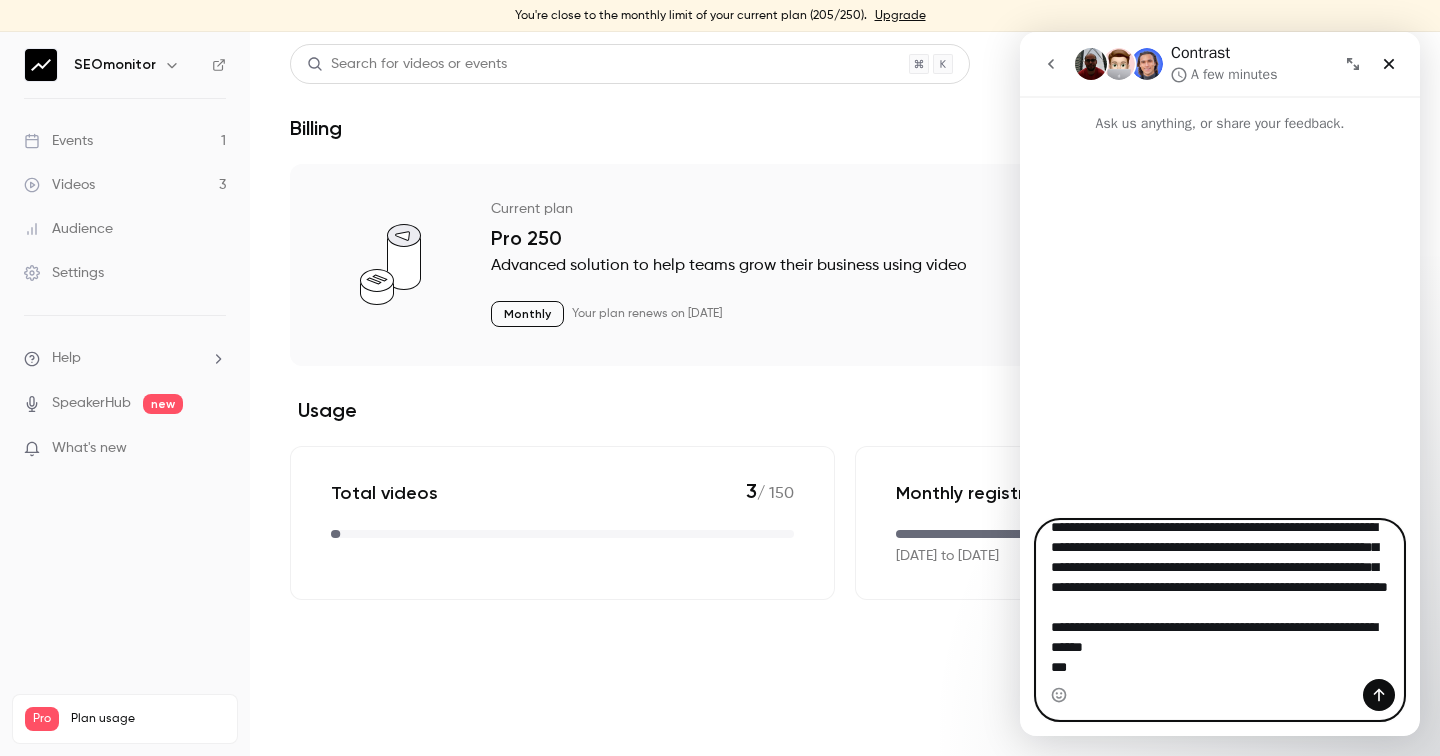 click on "**********" at bounding box center (1220, 600) 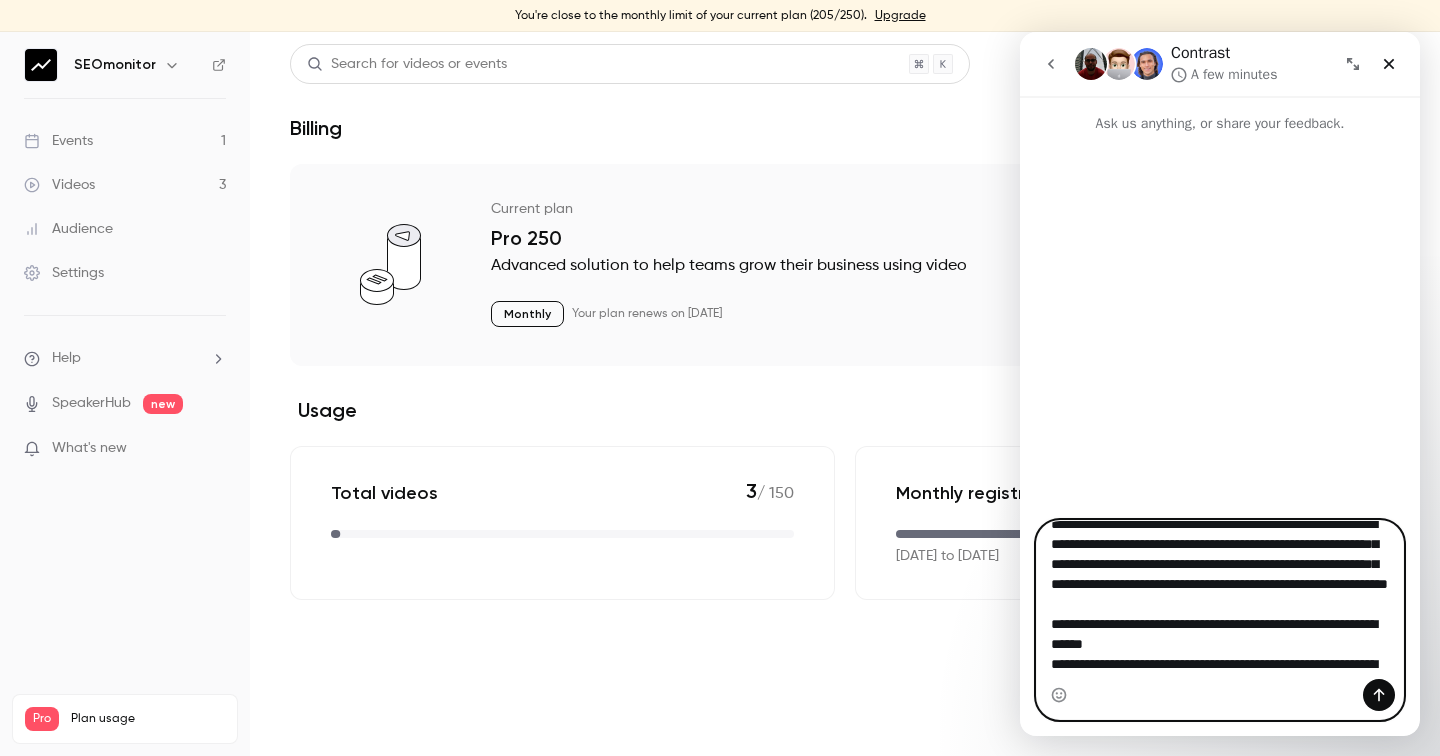 scroll, scrollTop: 61, scrollLeft: 0, axis: vertical 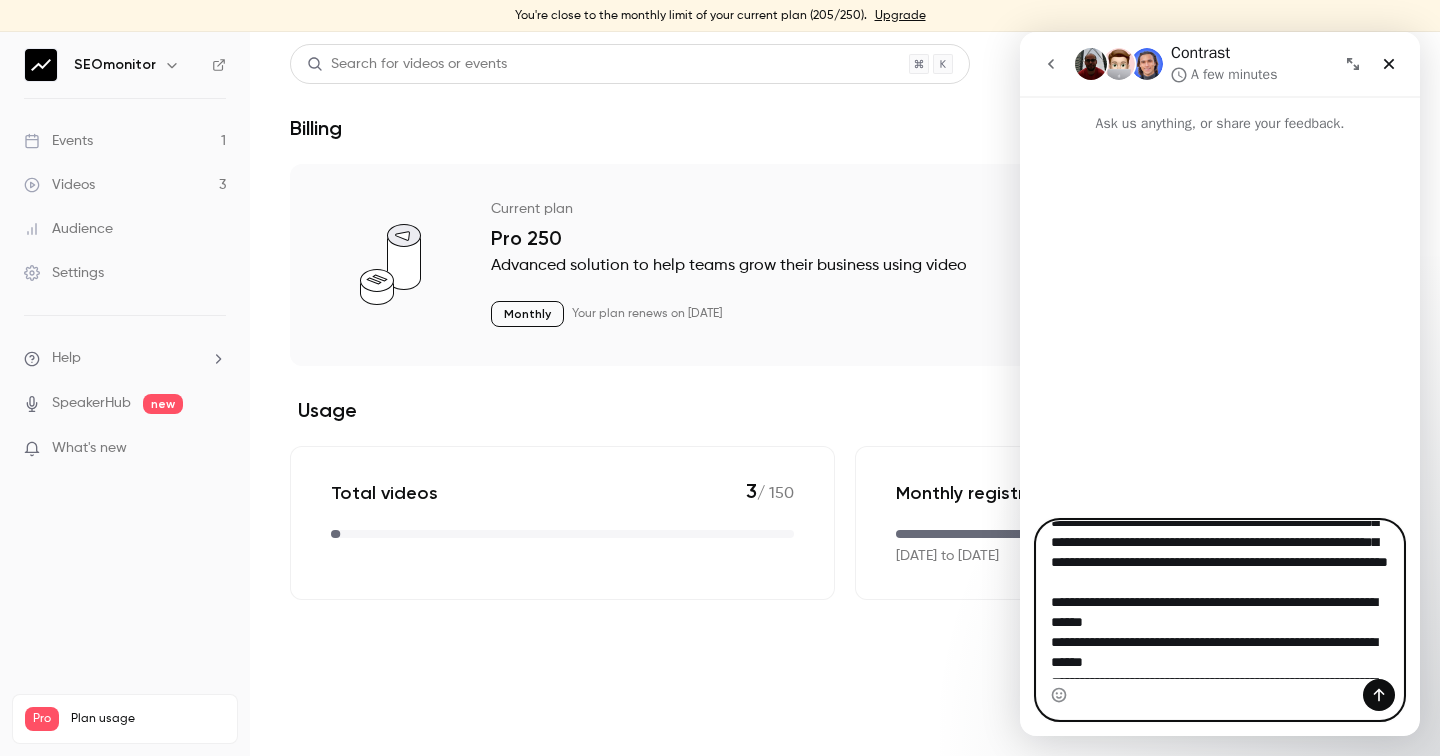 click on "**********" at bounding box center (1220, 600) 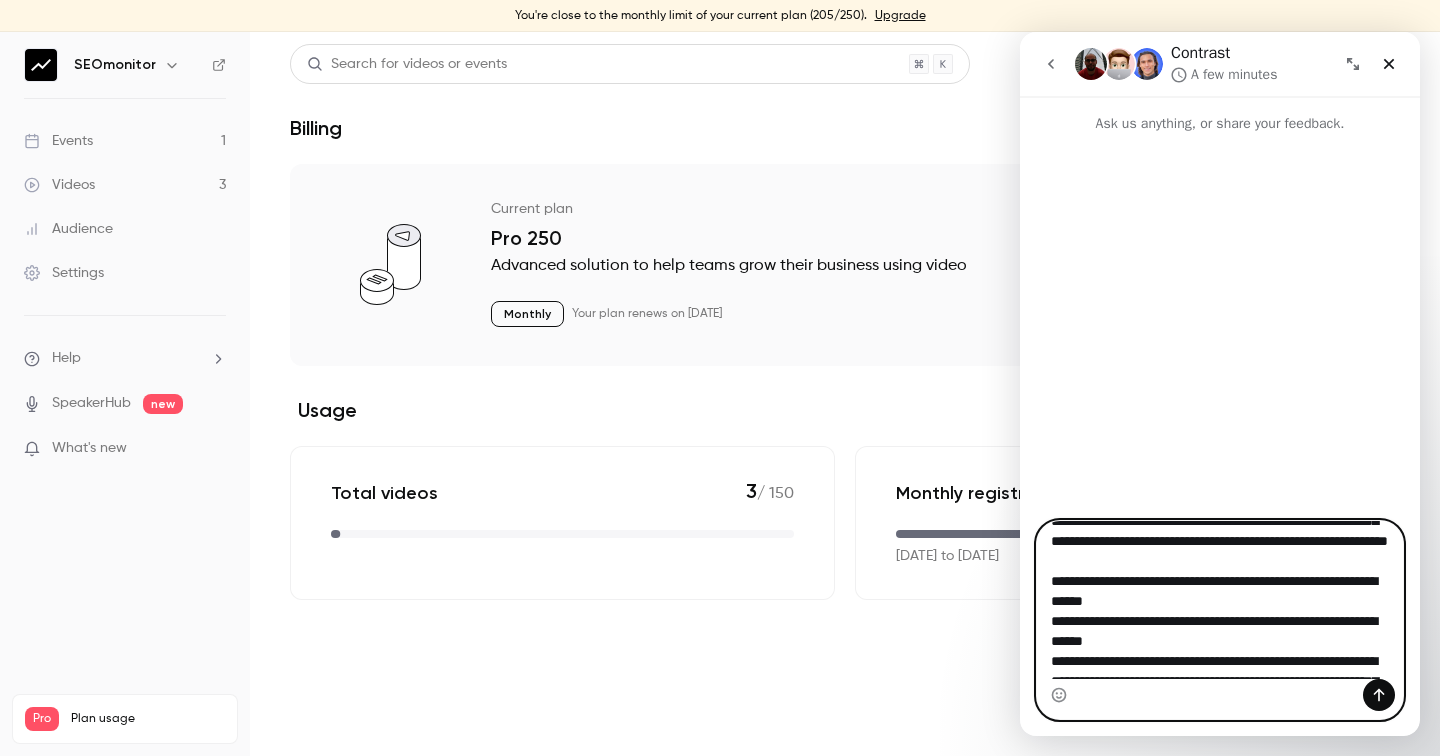 scroll, scrollTop: 106, scrollLeft: 0, axis: vertical 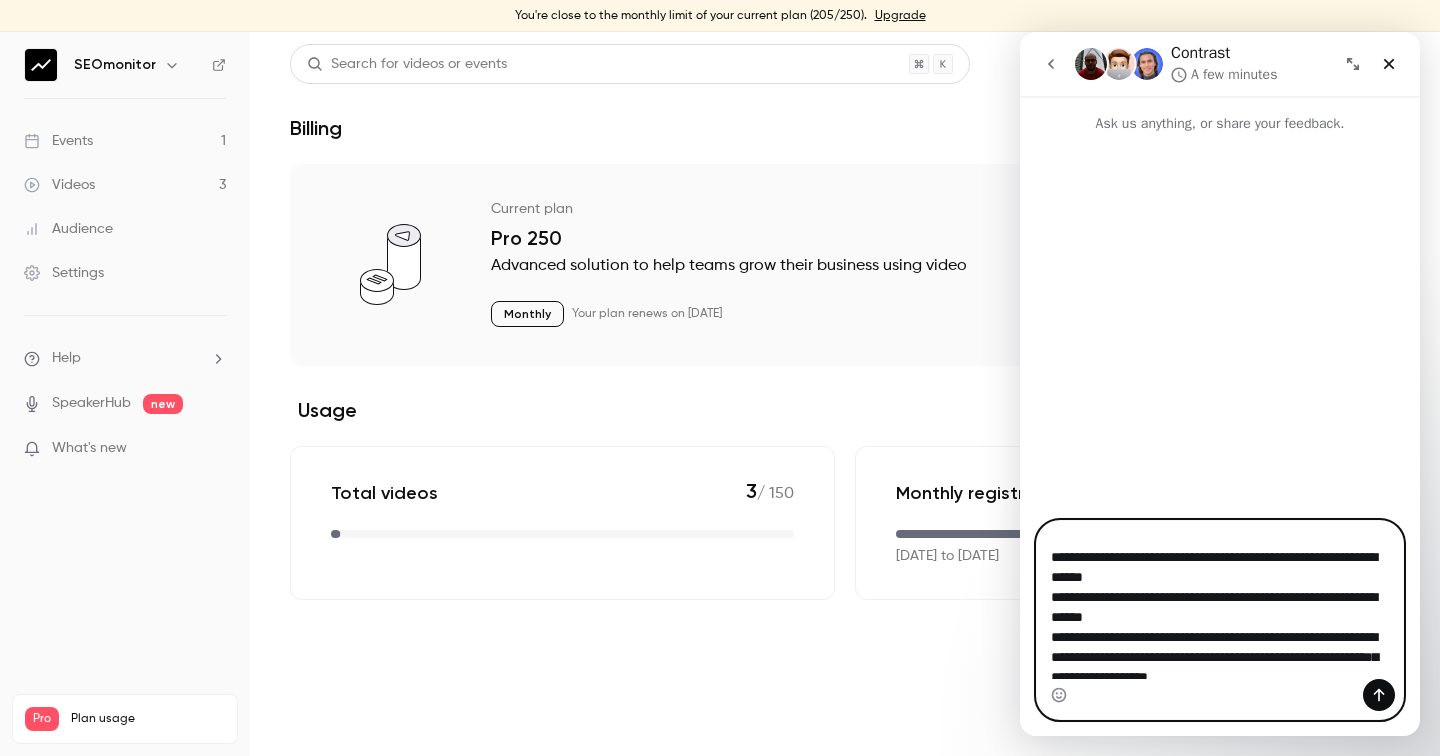 click on "**********" at bounding box center [1220, 600] 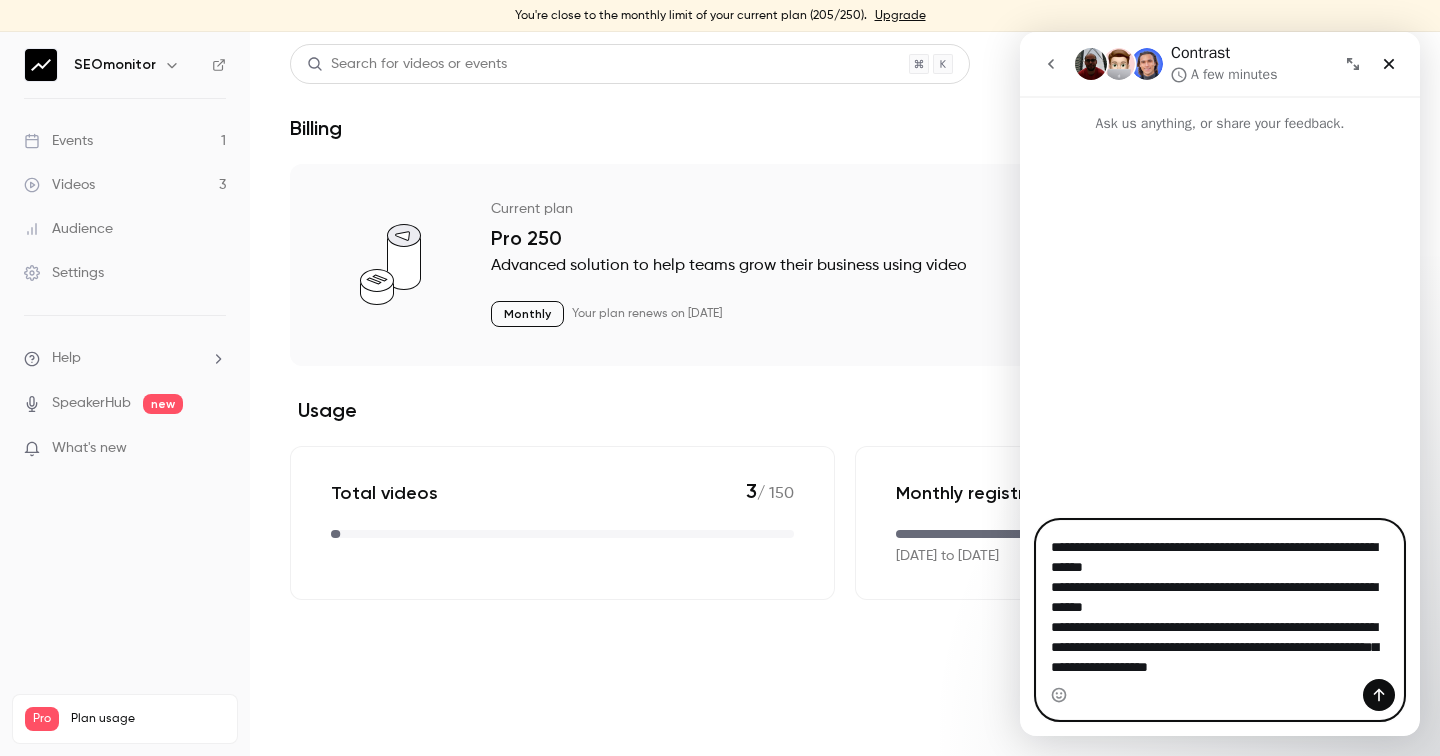 scroll, scrollTop: 136, scrollLeft: 0, axis: vertical 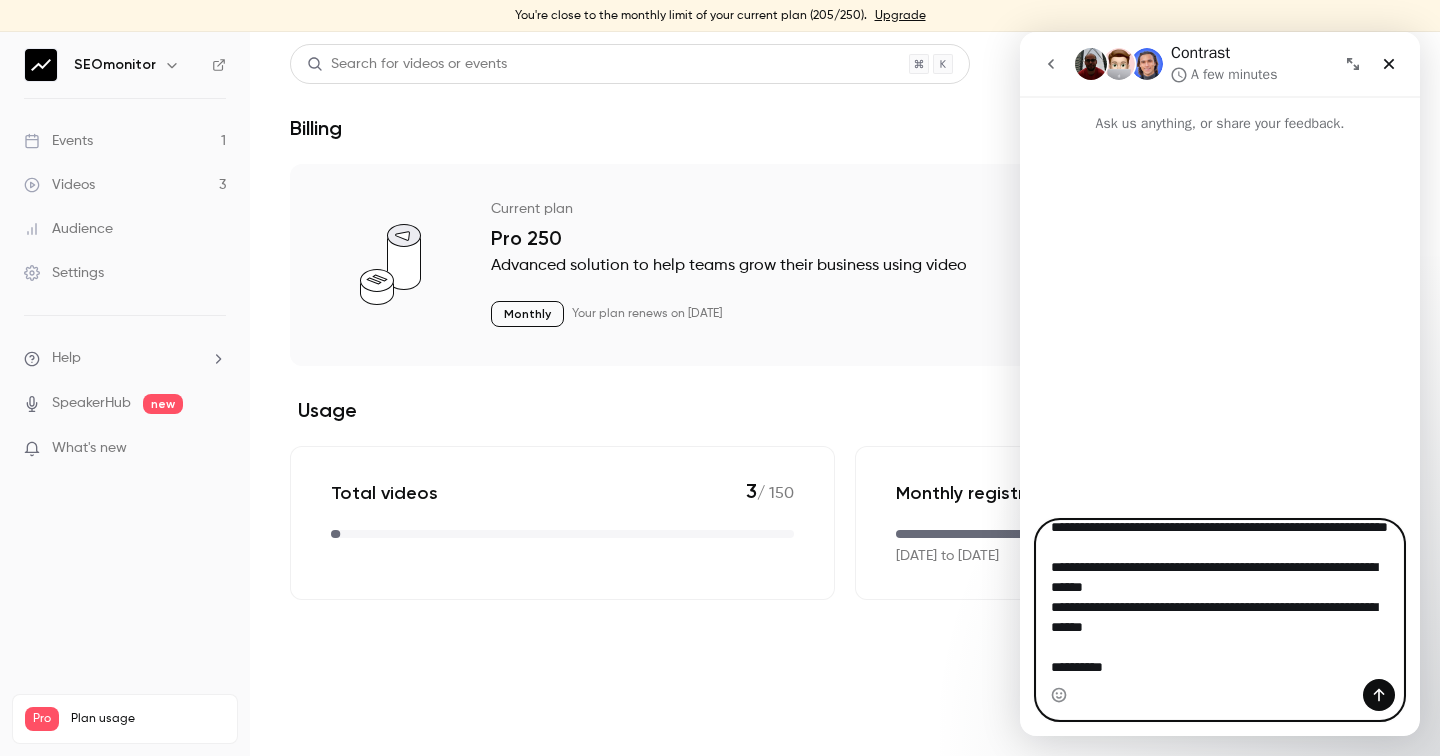 type on "**********" 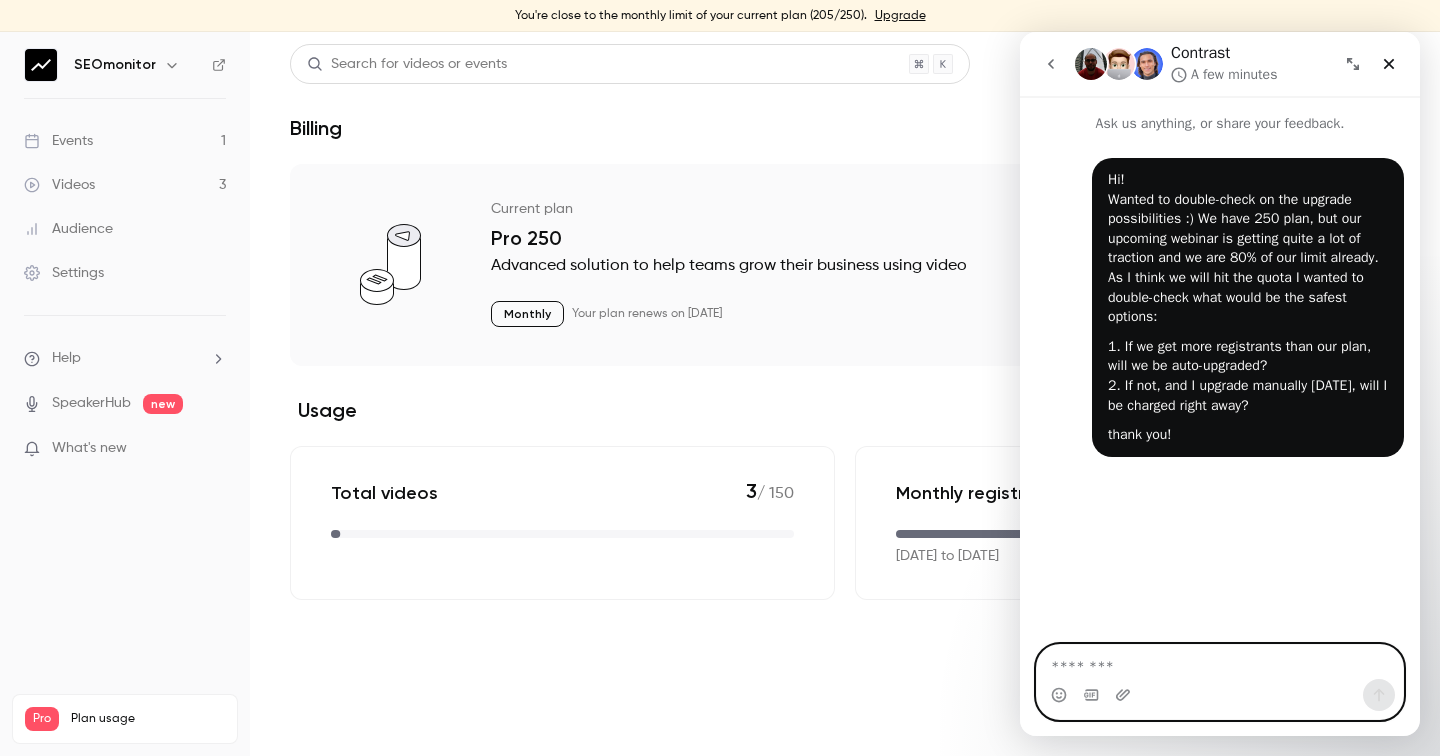 type 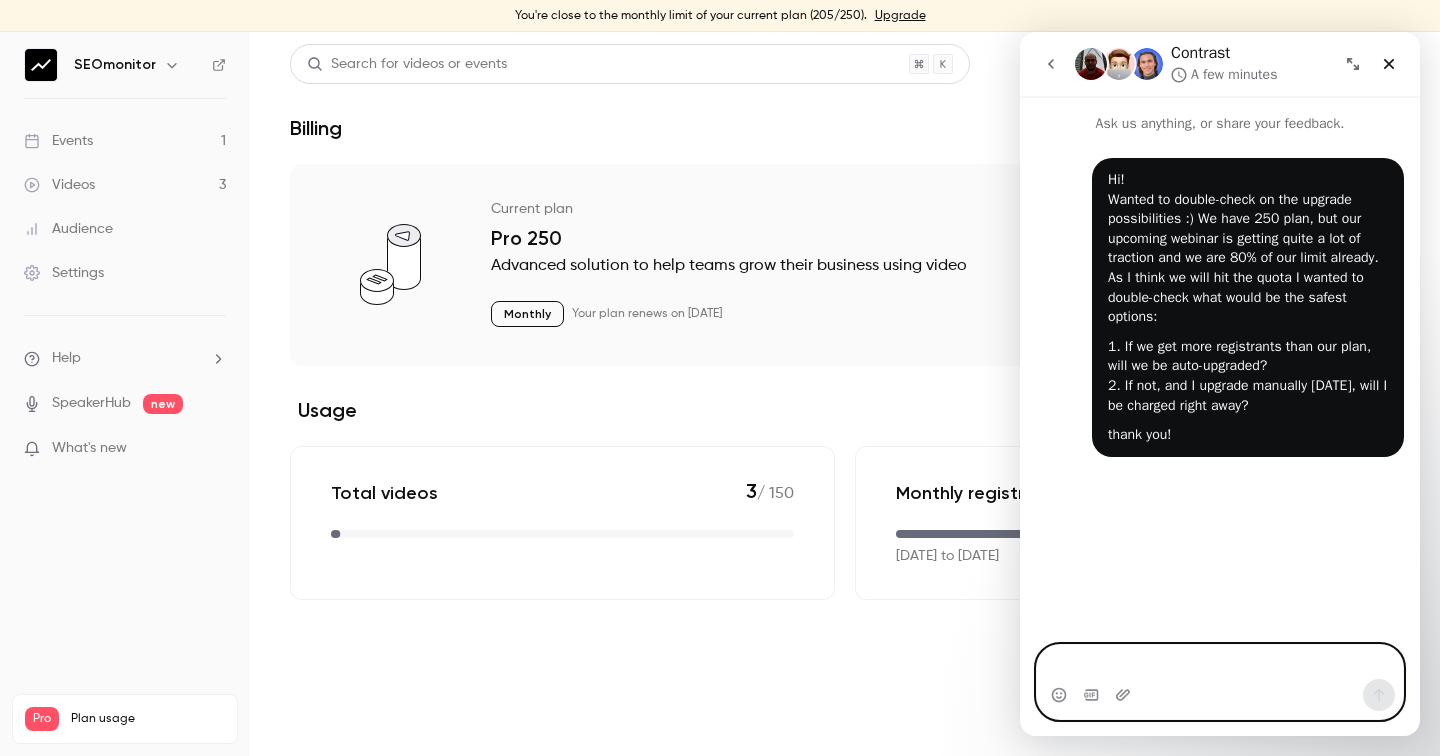scroll, scrollTop: 0, scrollLeft: 0, axis: both 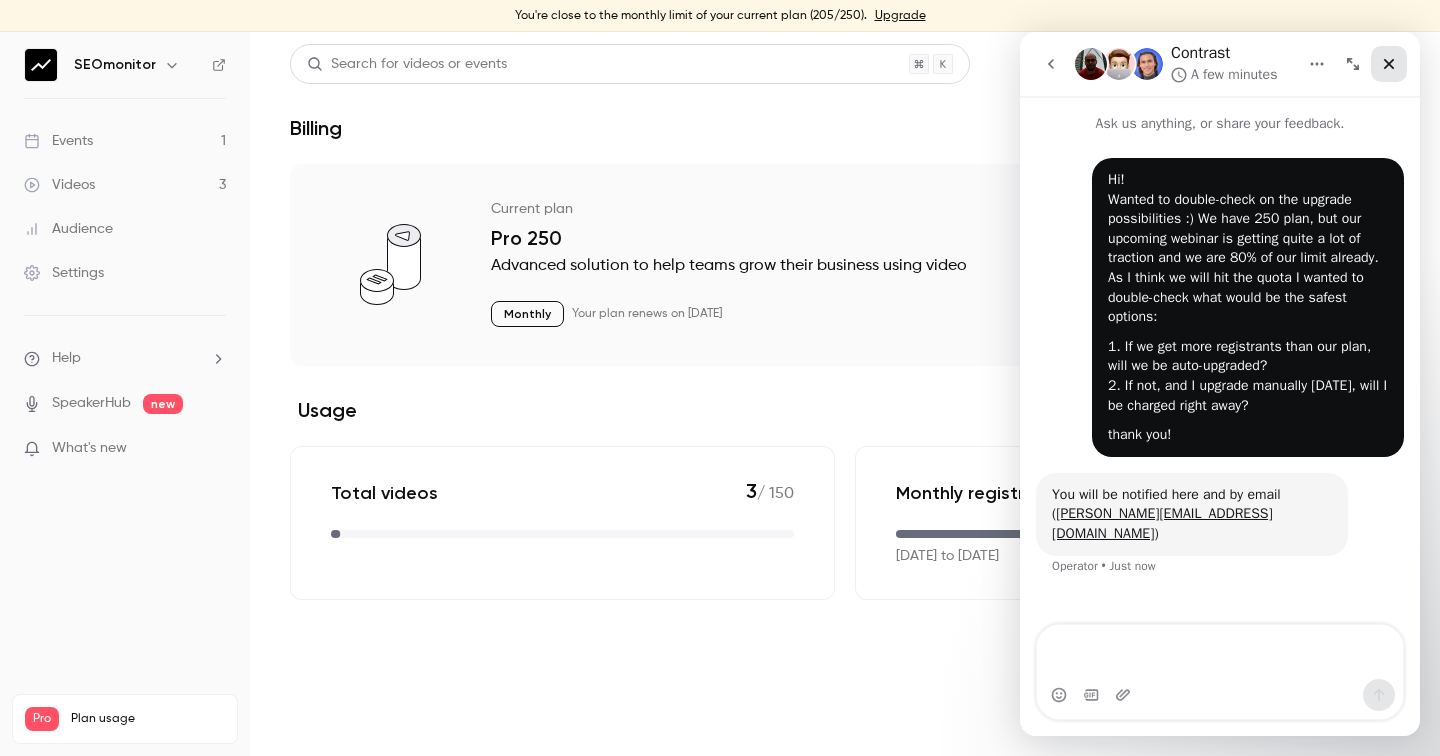 click 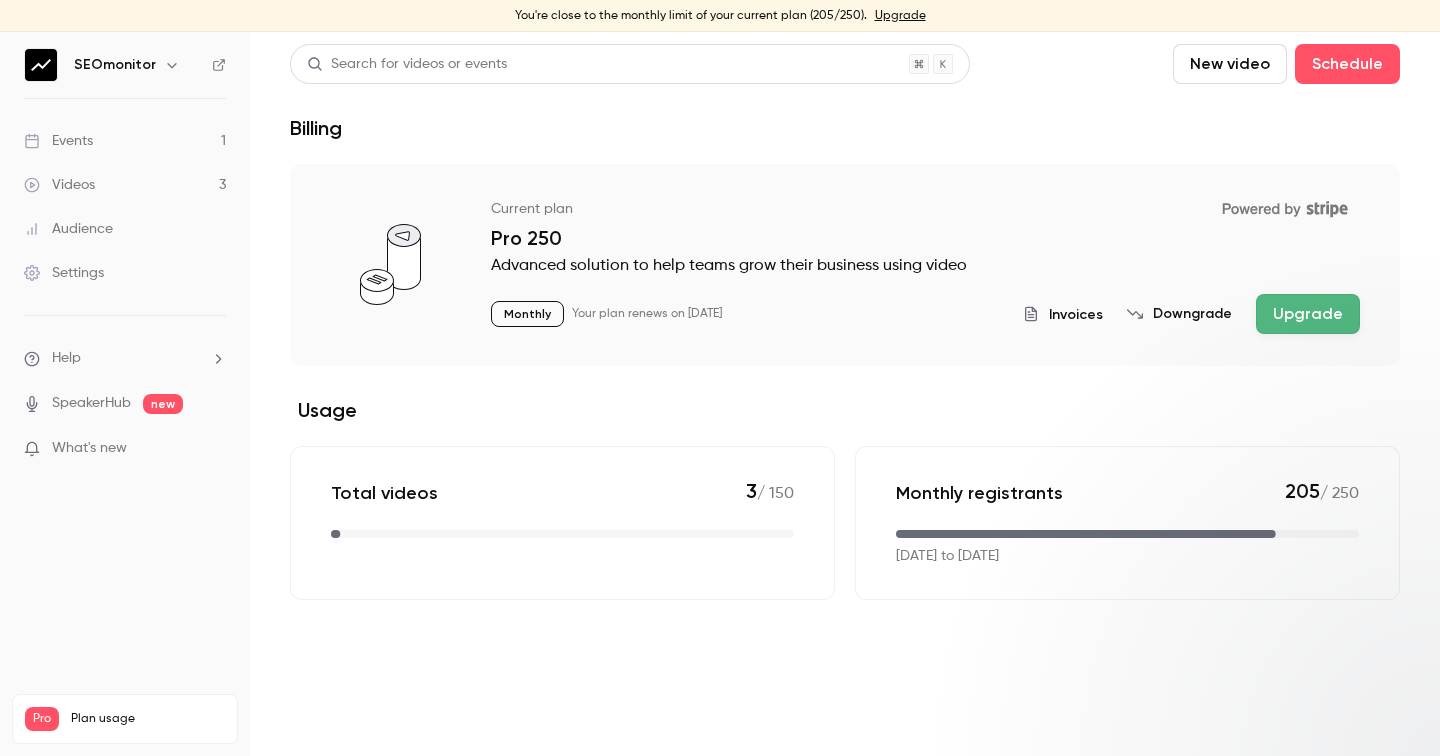 scroll, scrollTop: 12, scrollLeft: 0, axis: vertical 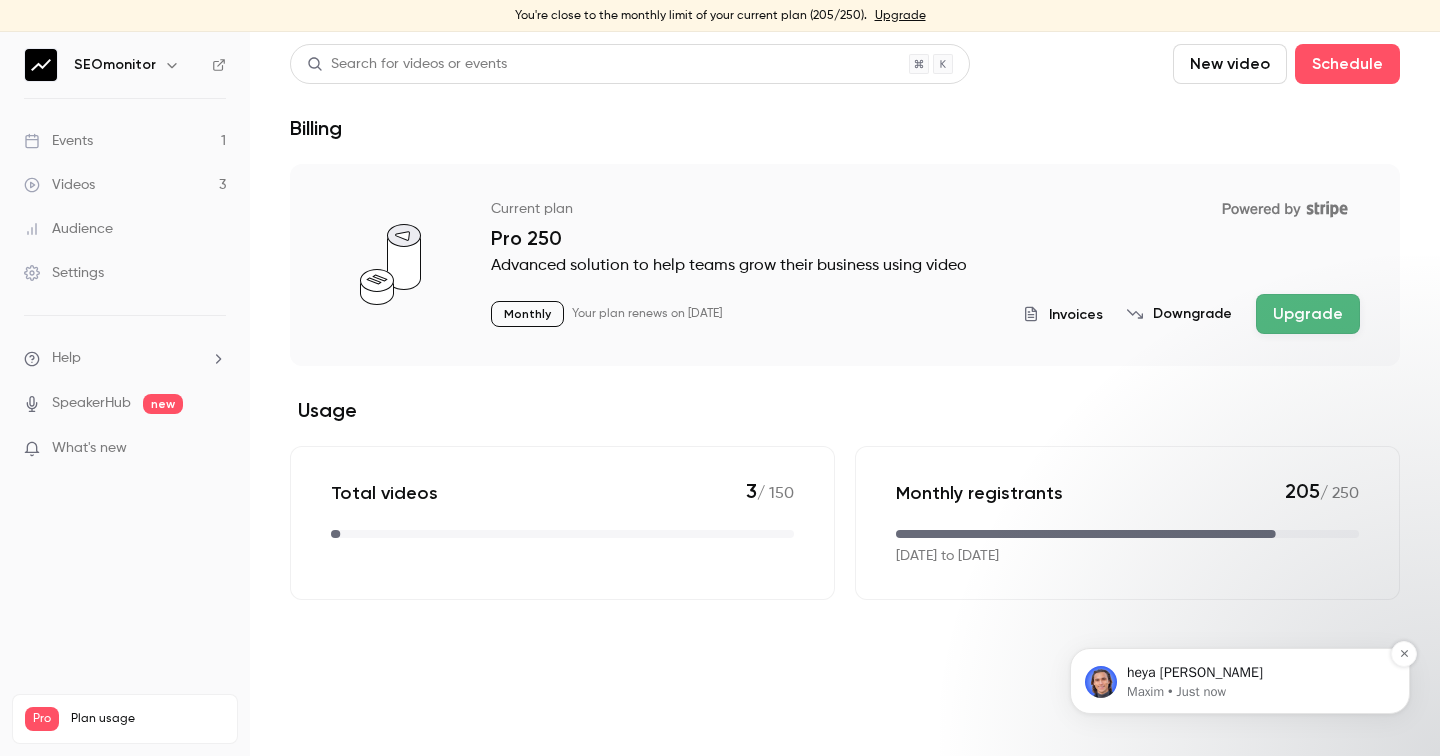 click on "heya ana" at bounding box center [1256, 673] 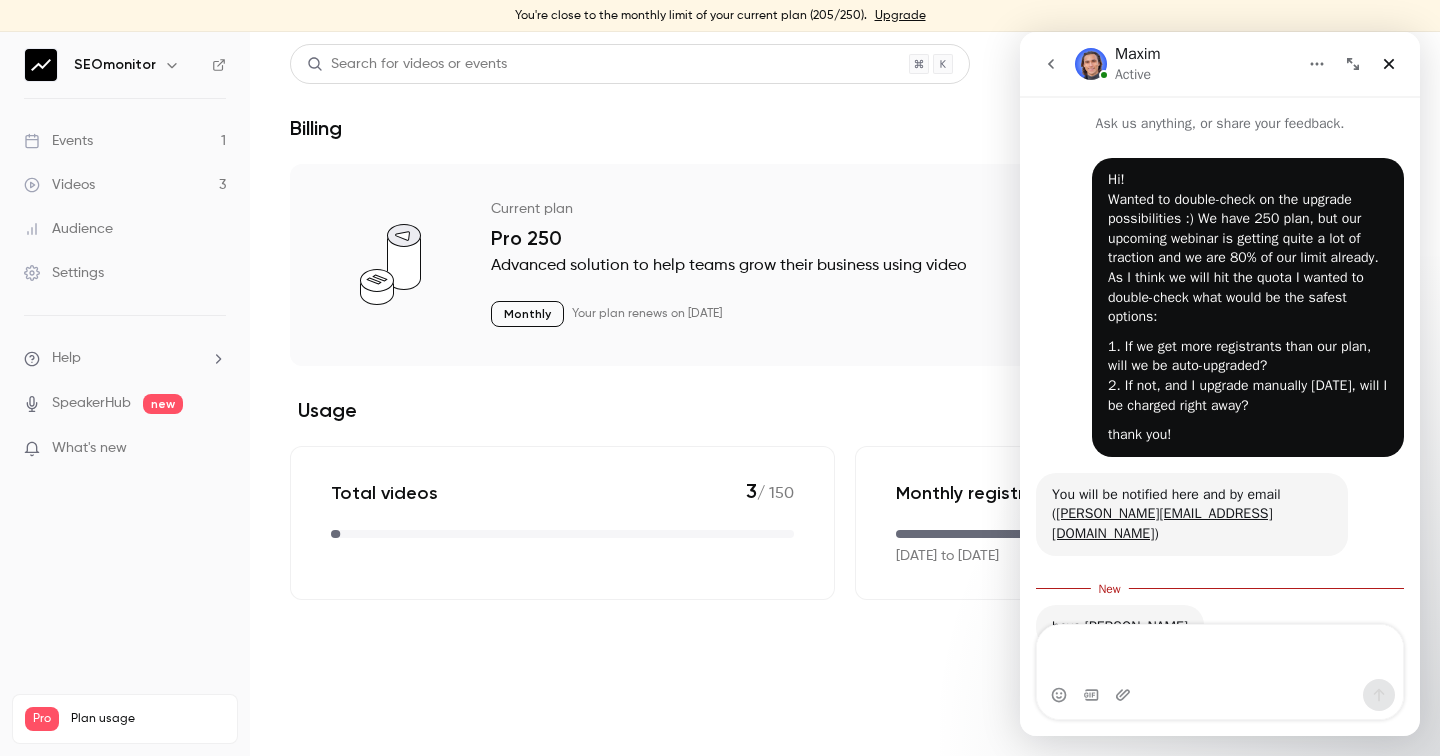 scroll, scrollTop: 3, scrollLeft: 0, axis: vertical 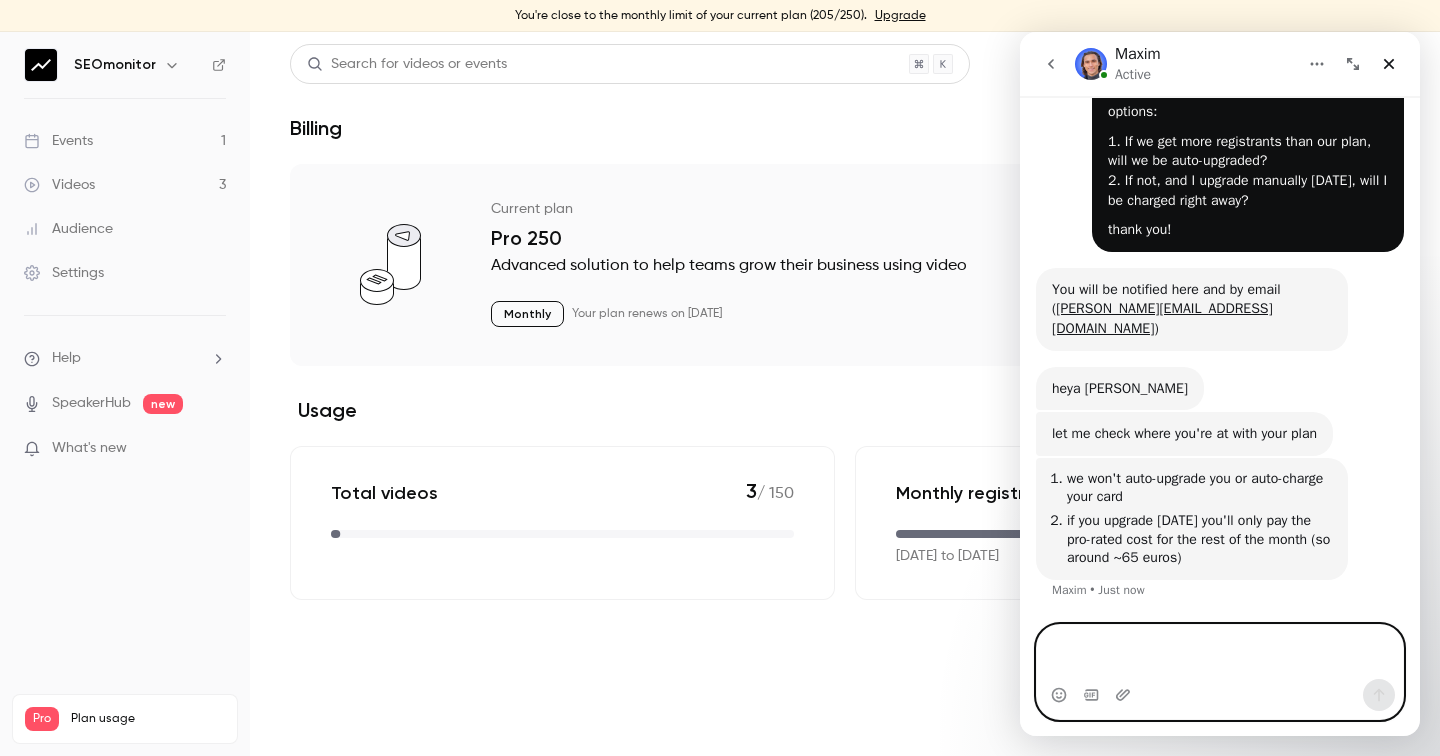 click at bounding box center [1220, 652] 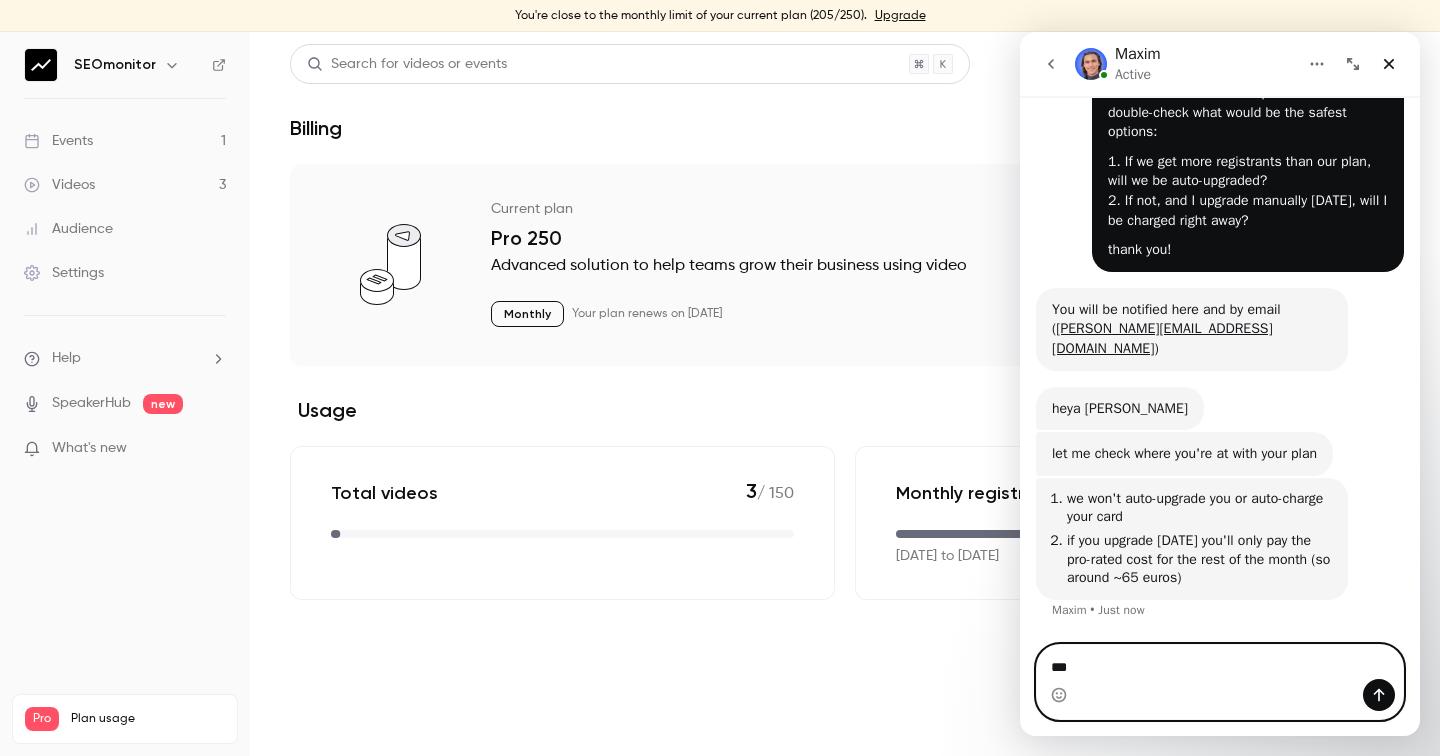 type on "*" 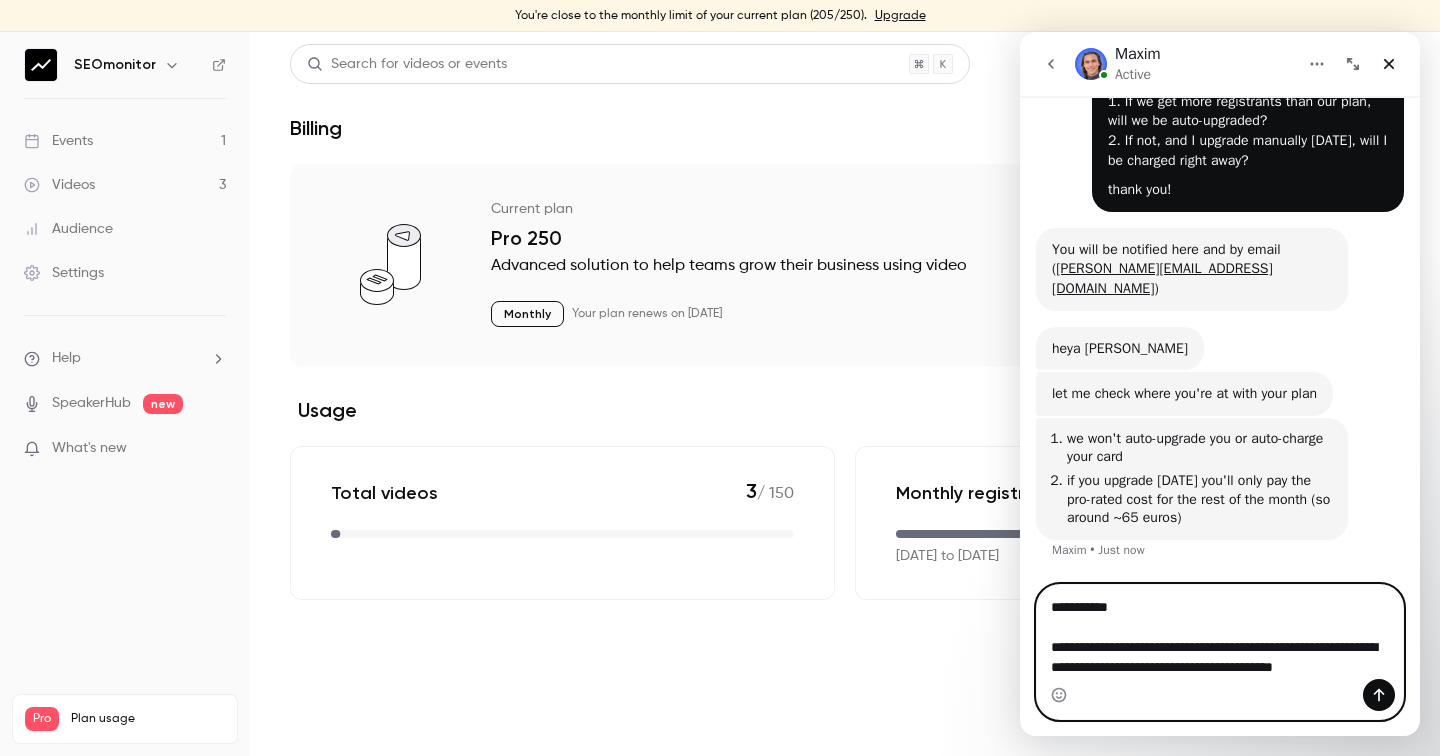 scroll, scrollTop: 282, scrollLeft: 0, axis: vertical 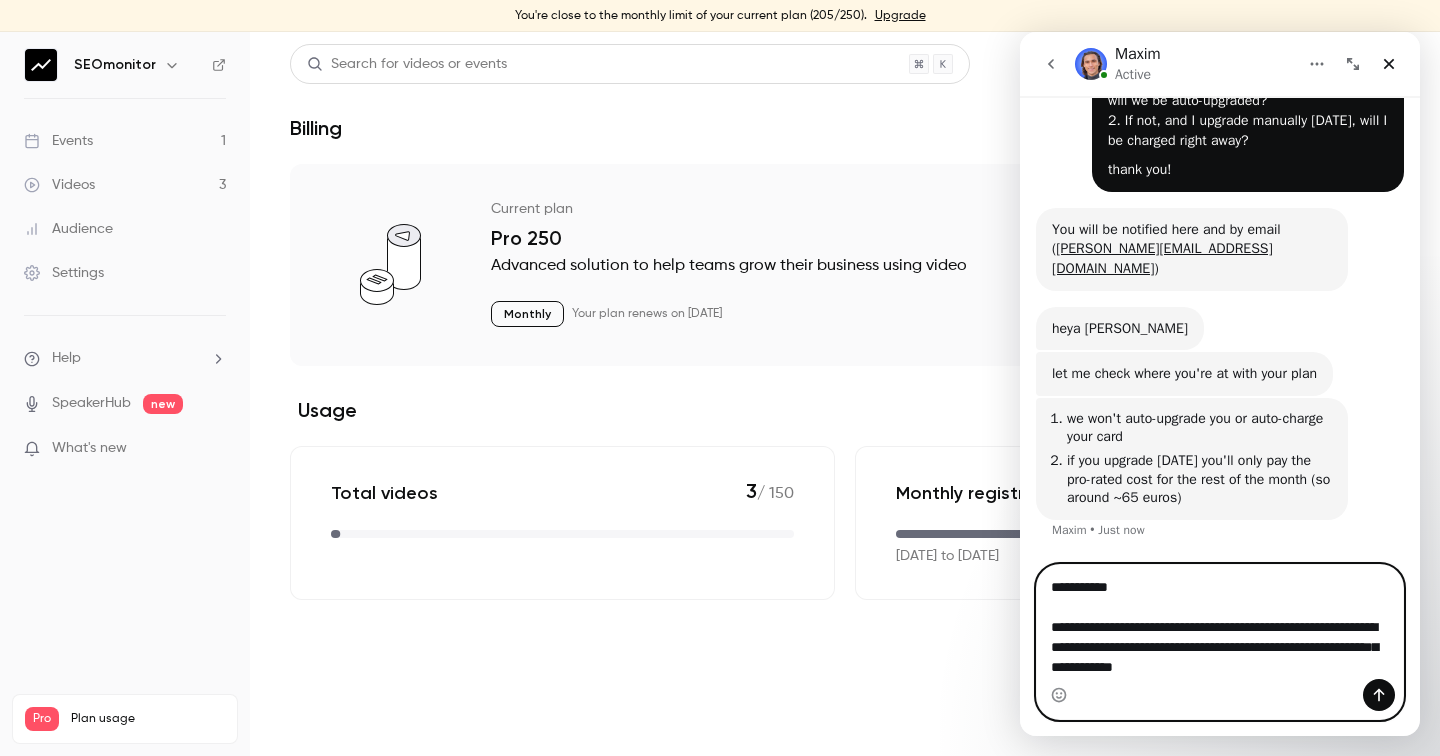 click on "**********" at bounding box center (1220, 632) 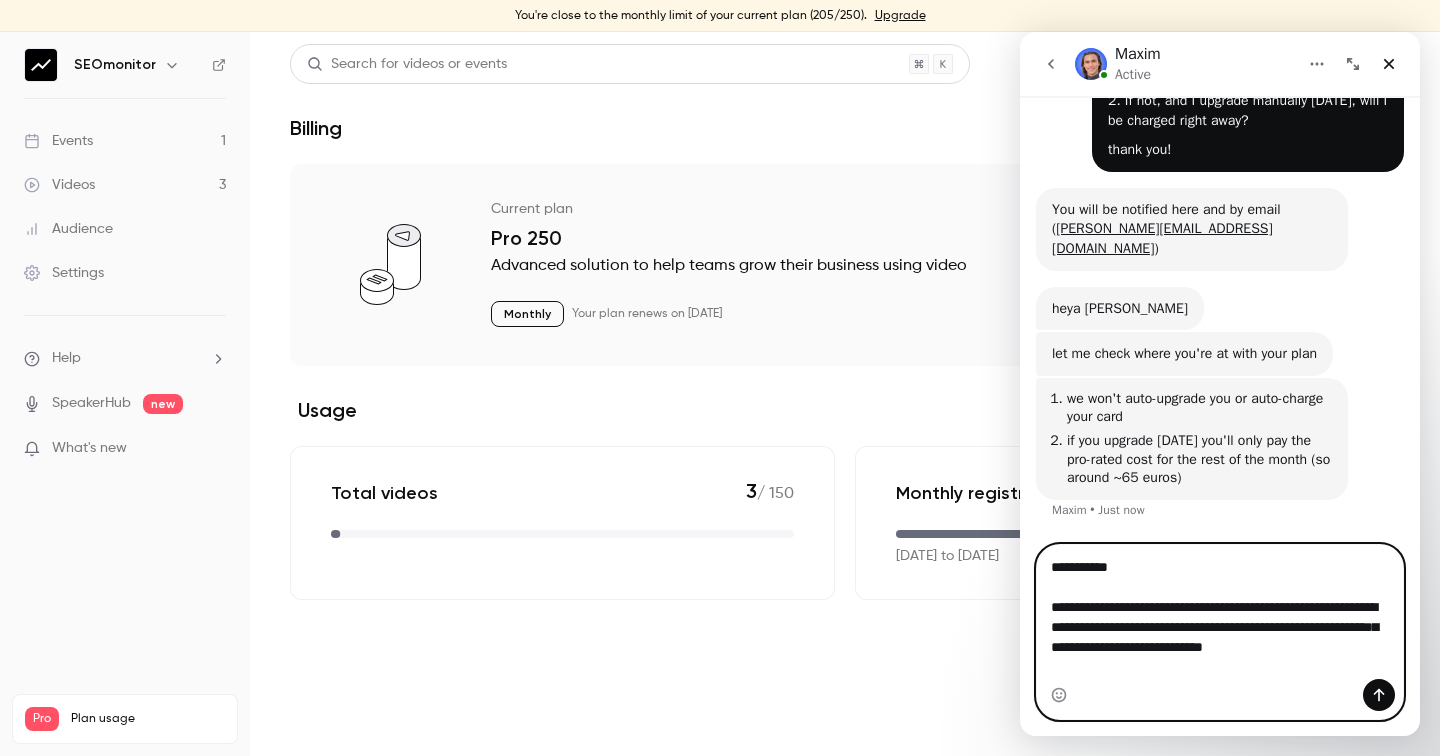 scroll, scrollTop: 302, scrollLeft: 0, axis: vertical 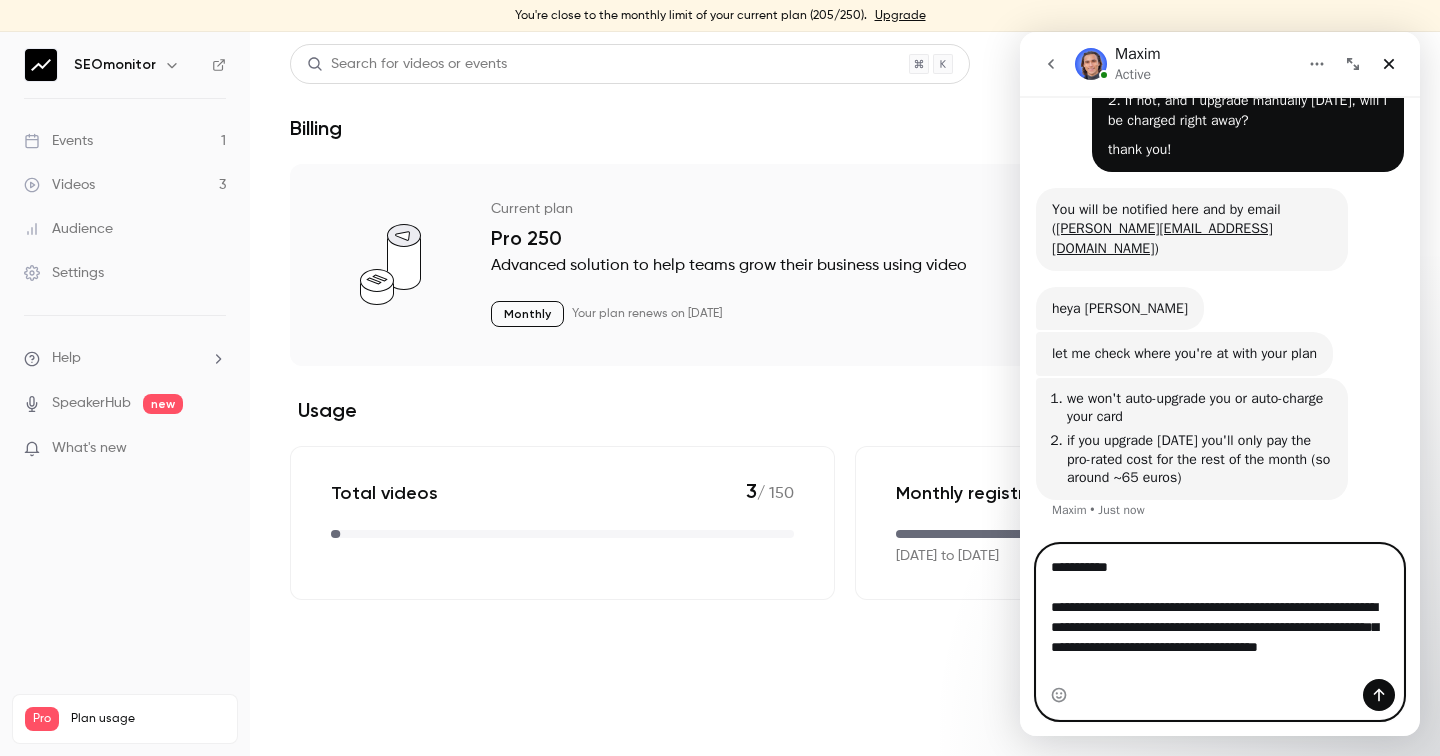 click on "**********" at bounding box center [1220, 622] 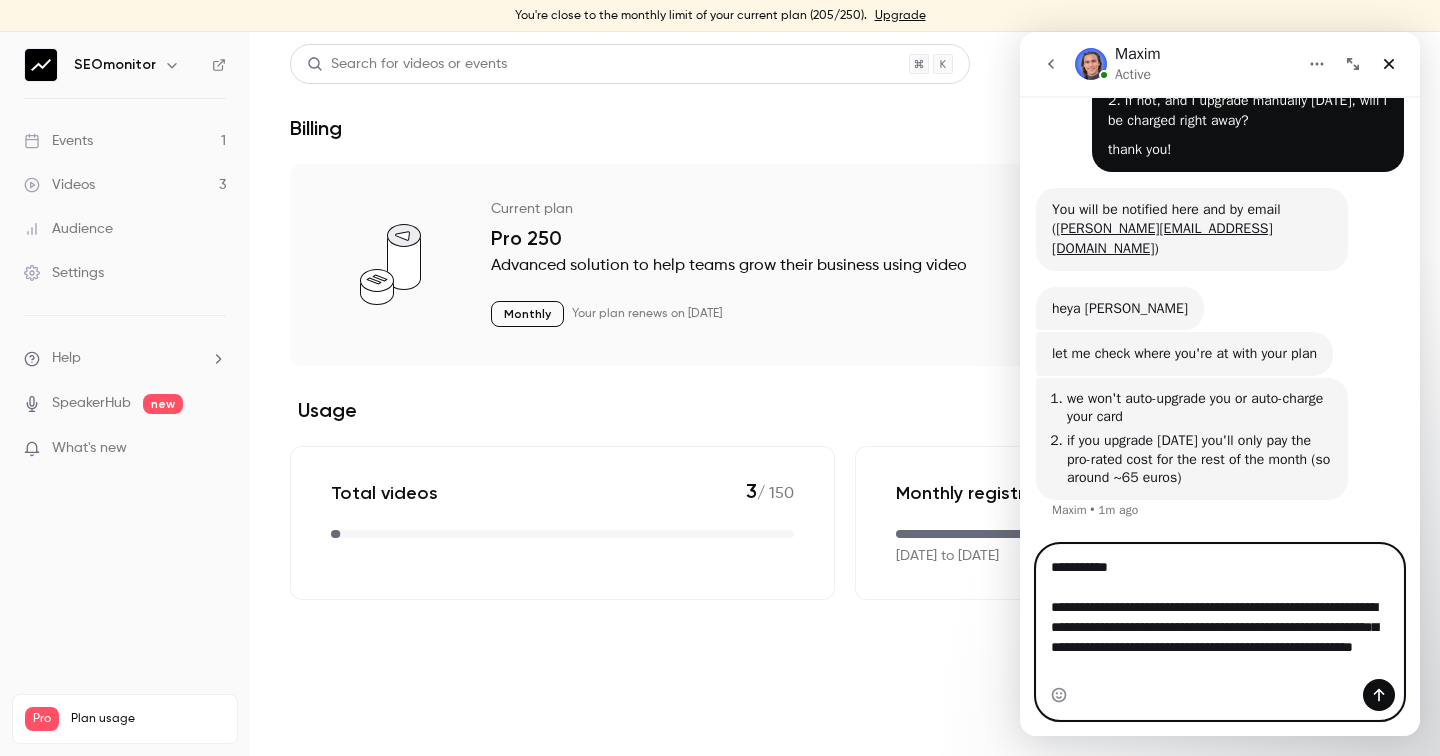 click on "**********" at bounding box center (1220, 622) 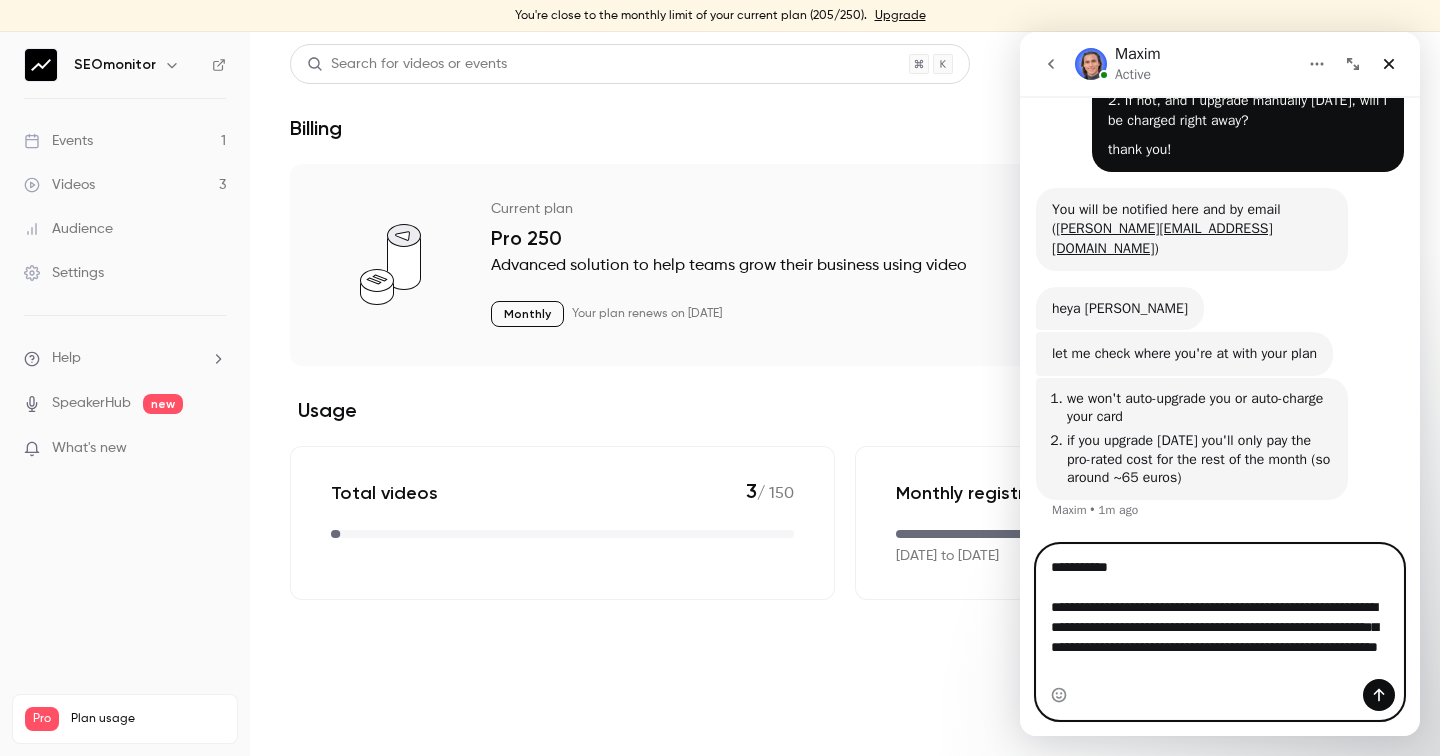 click on "**********" at bounding box center (1220, 622) 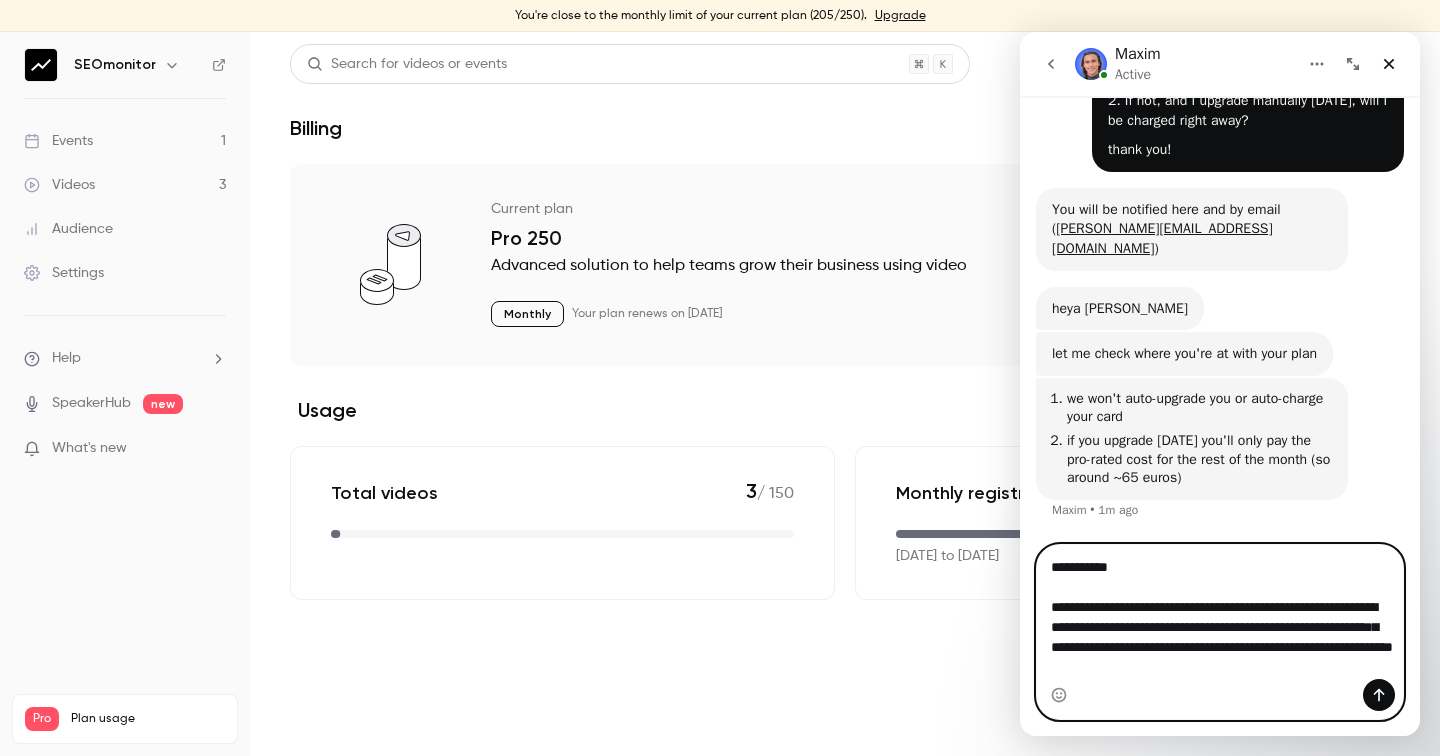 scroll, scrollTop: 306, scrollLeft: 0, axis: vertical 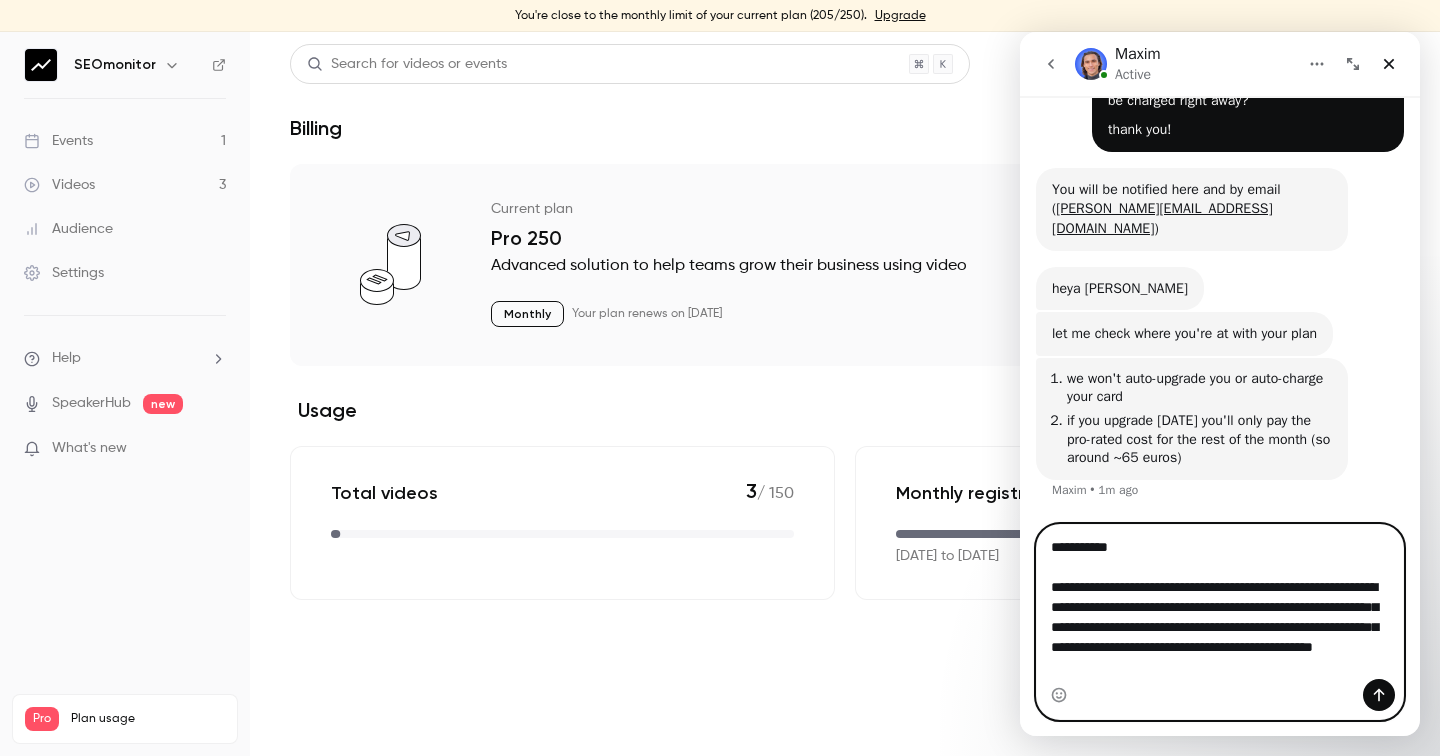 type on "**********" 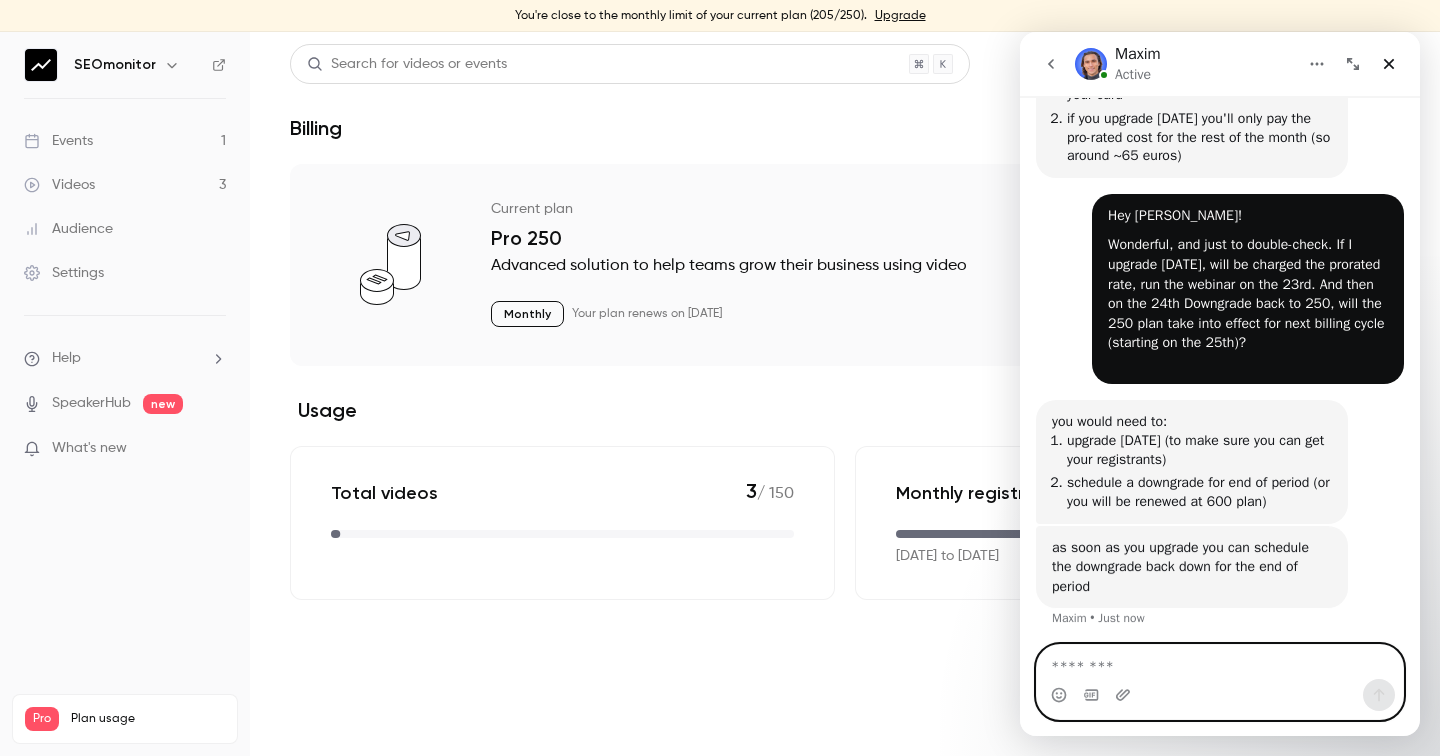 scroll, scrollTop: 612, scrollLeft: 0, axis: vertical 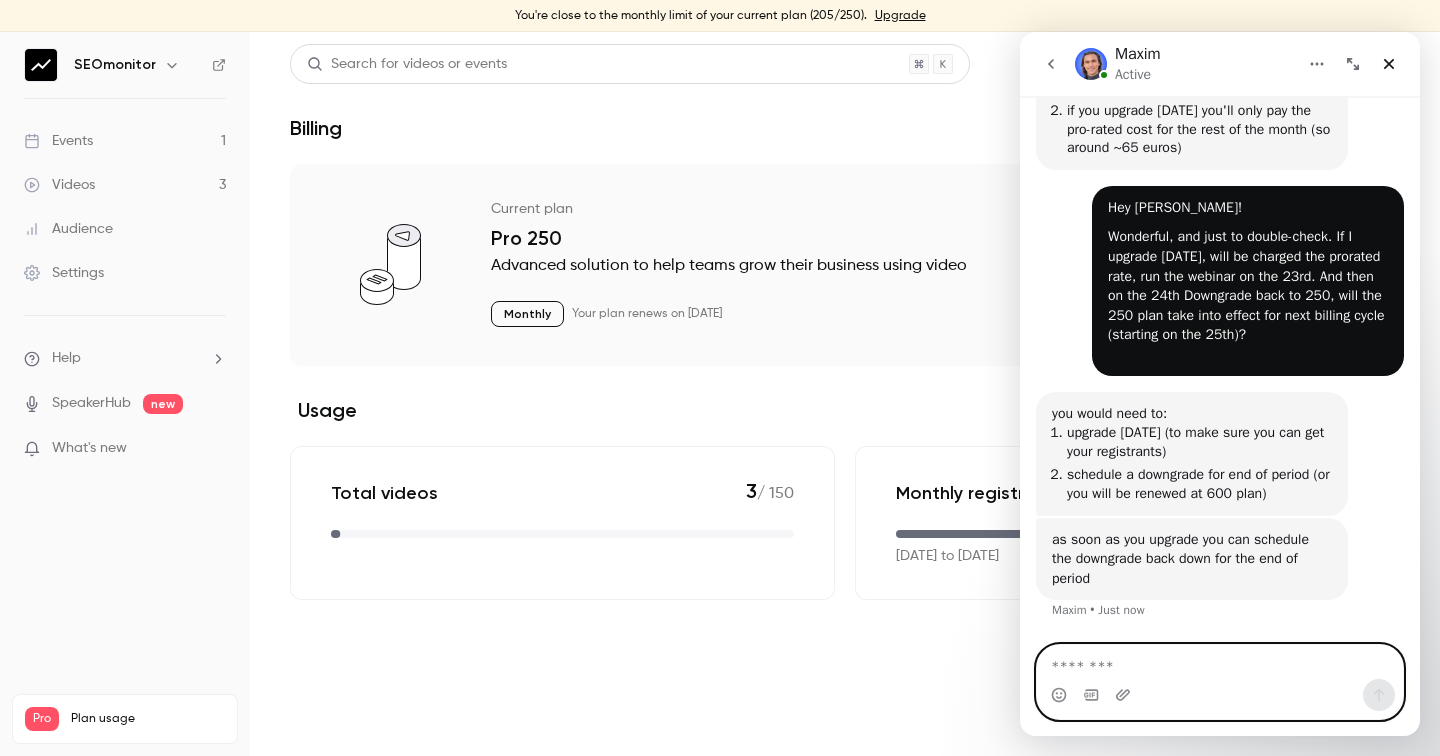 click at bounding box center [1220, 662] 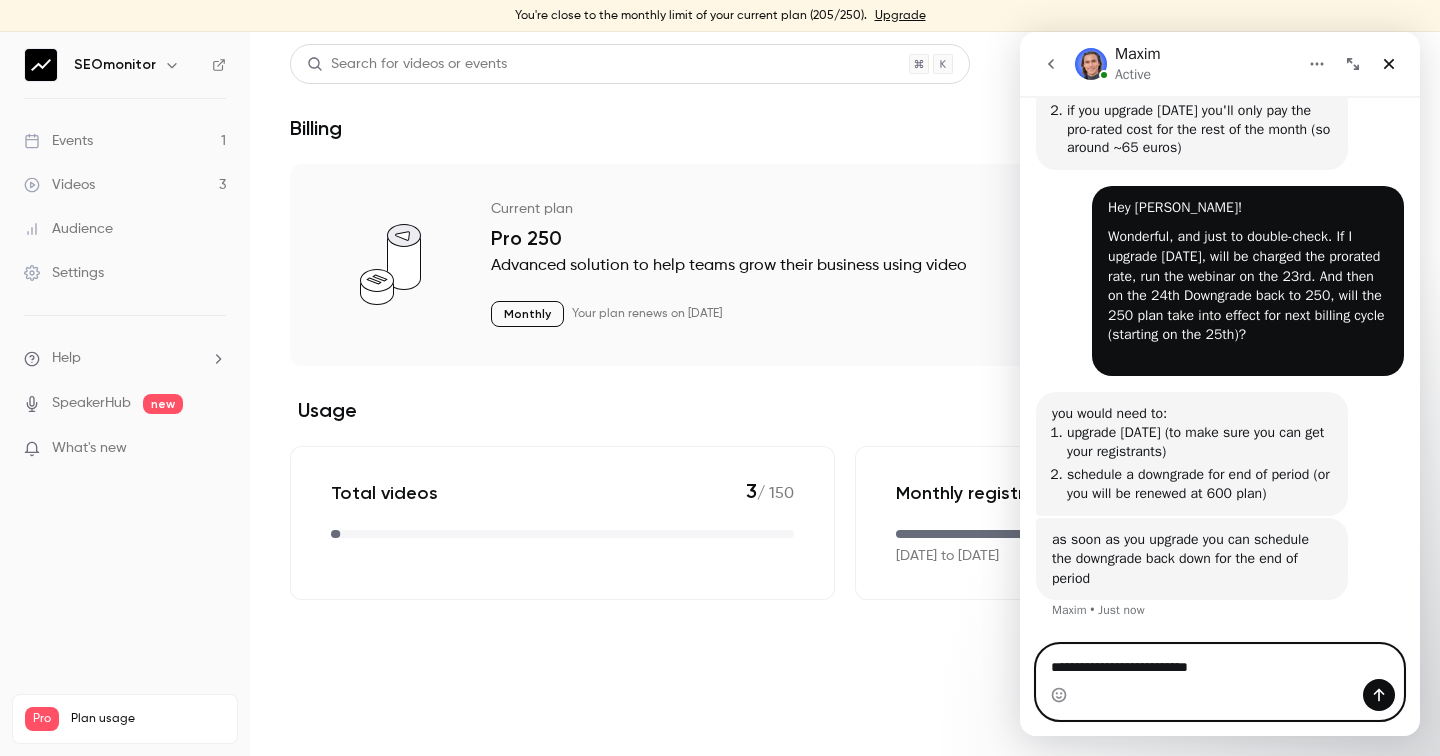 type on "**********" 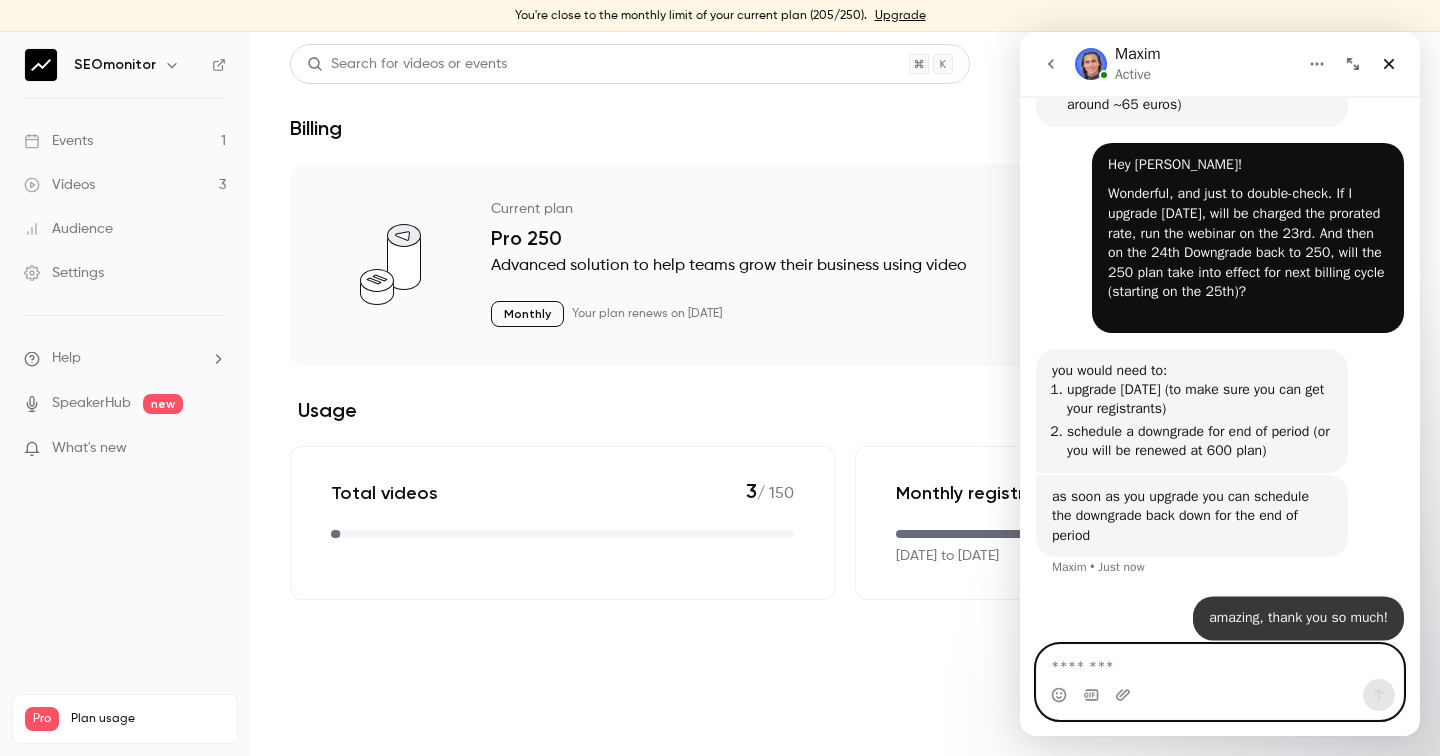 scroll, scrollTop: 672, scrollLeft: 0, axis: vertical 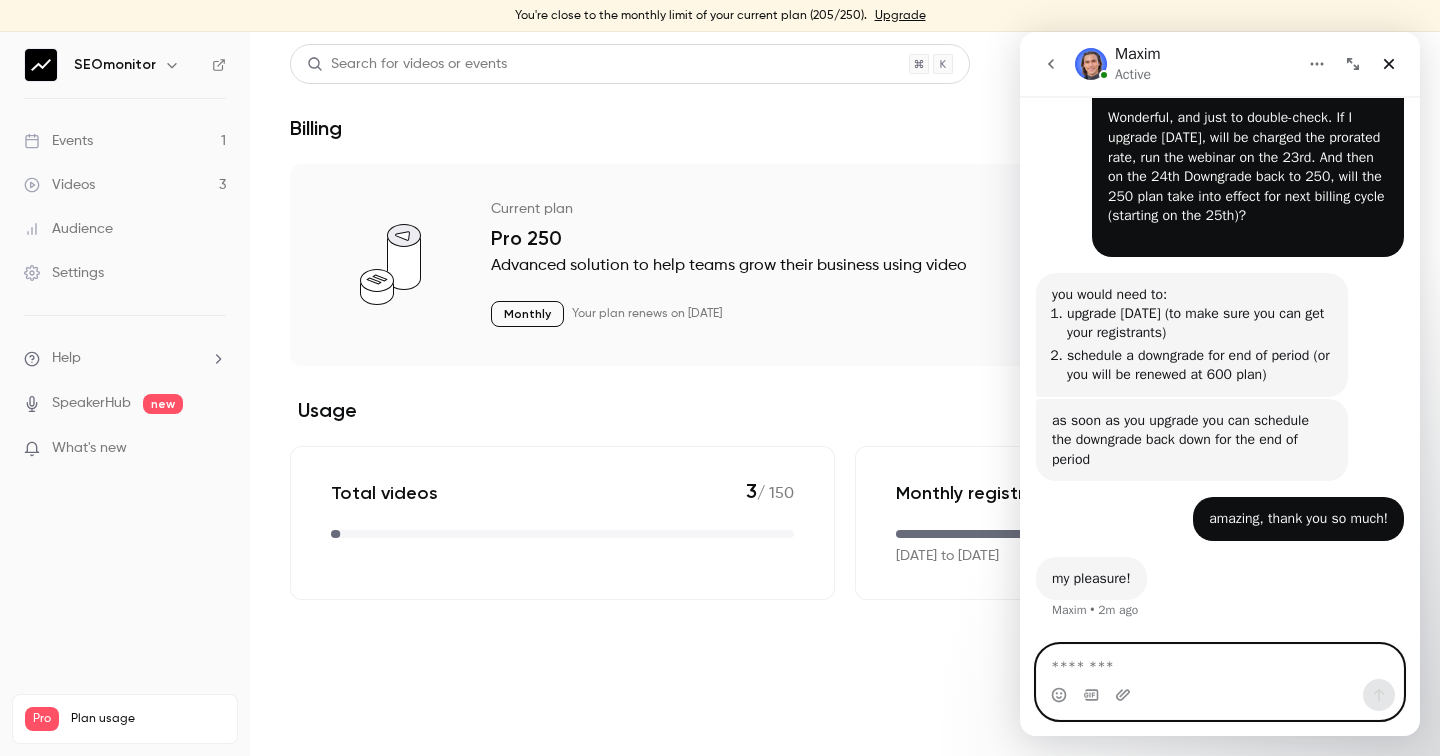 click at bounding box center (1220, 662) 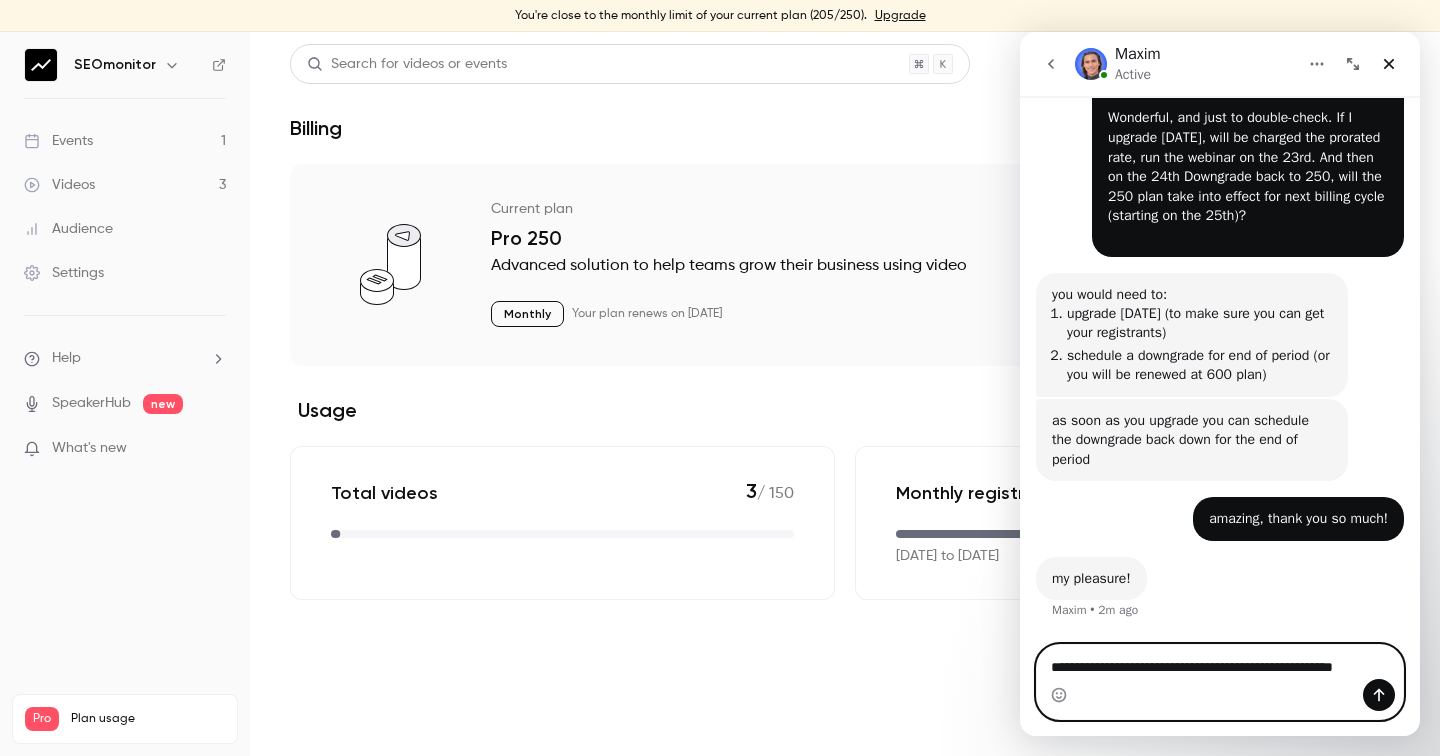 drag, startPoint x: 1266, startPoint y: 667, endPoint x: 1415, endPoint y: 668, distance: 149.00336 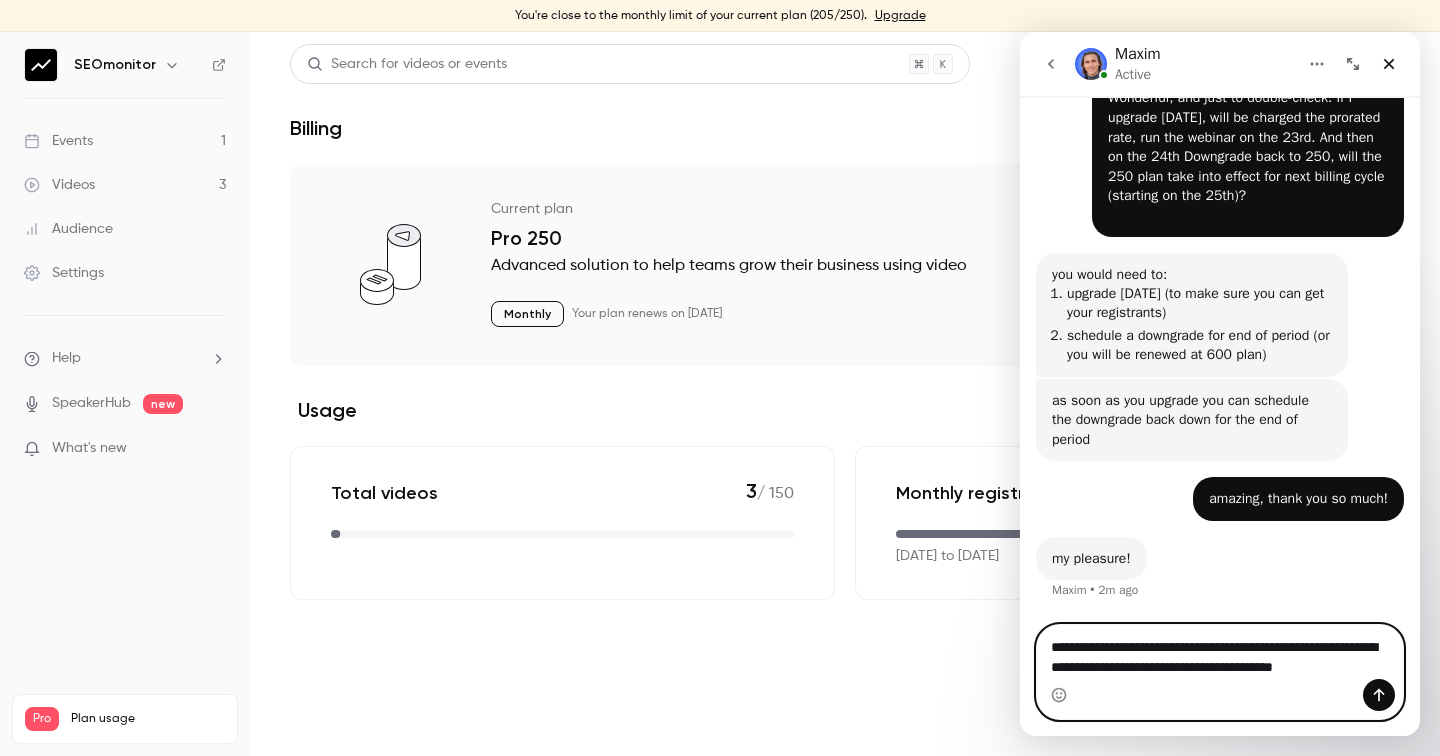 scroll, scrollTop: 771, scrollLeft: 0, axis: vertical 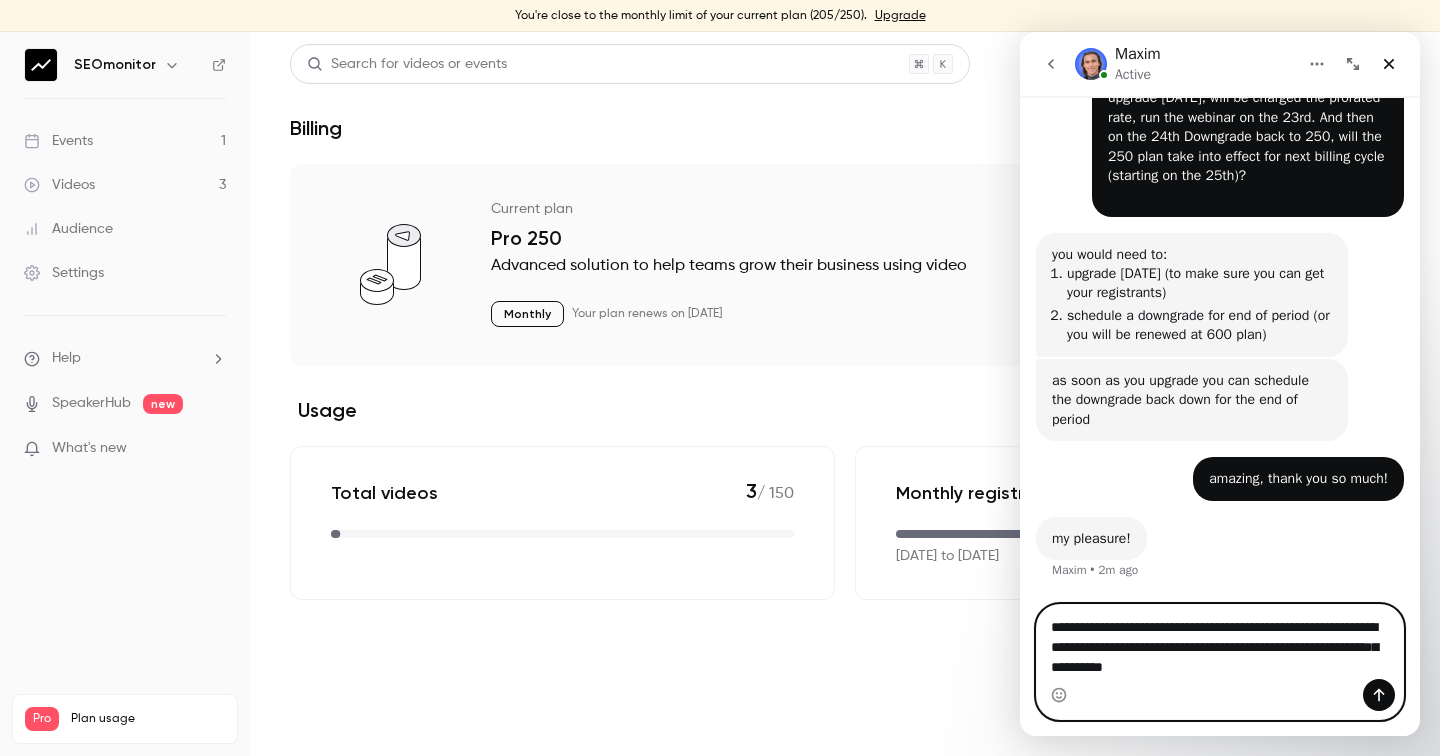 type on "**********" 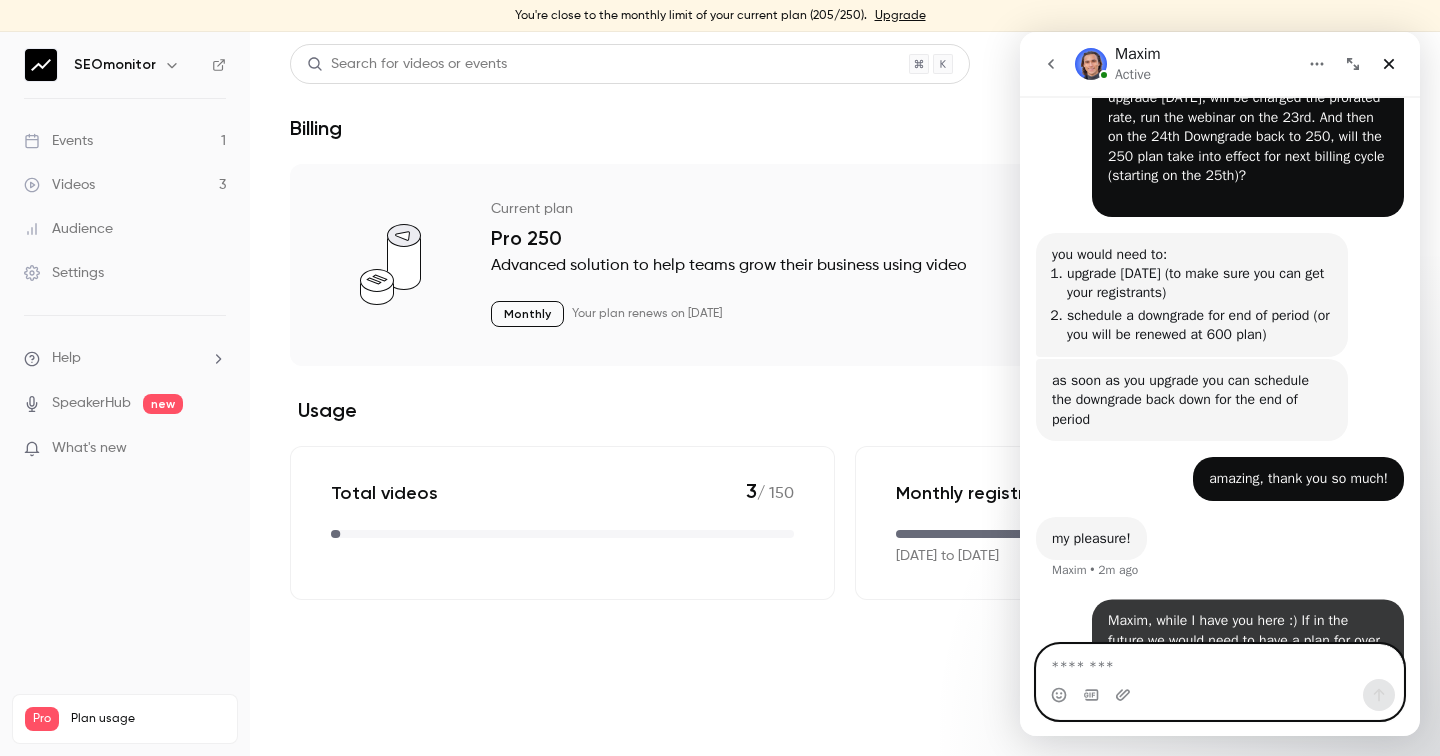 scroll, scrollTop: 850, scrollLeft: 0, axis: vertical 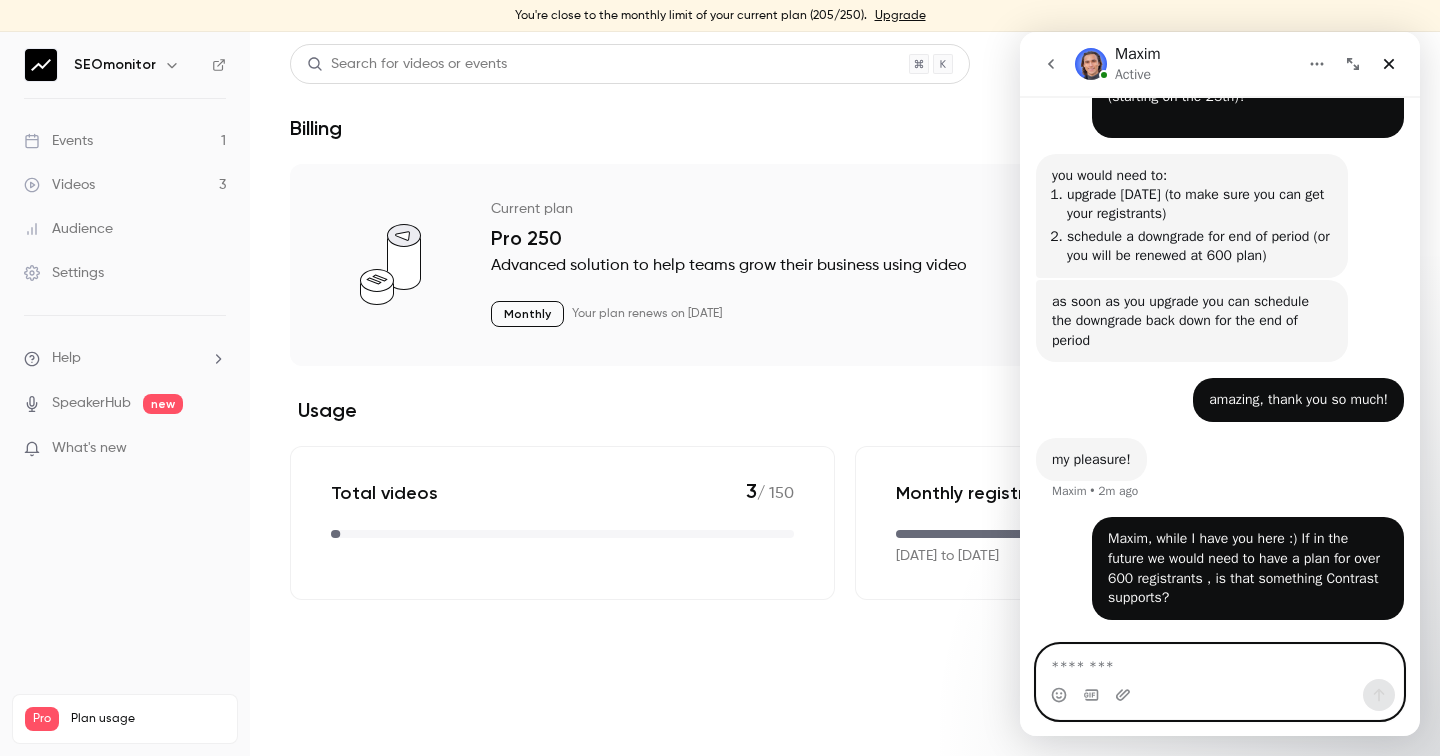 click at bounding box center [1220, 662] 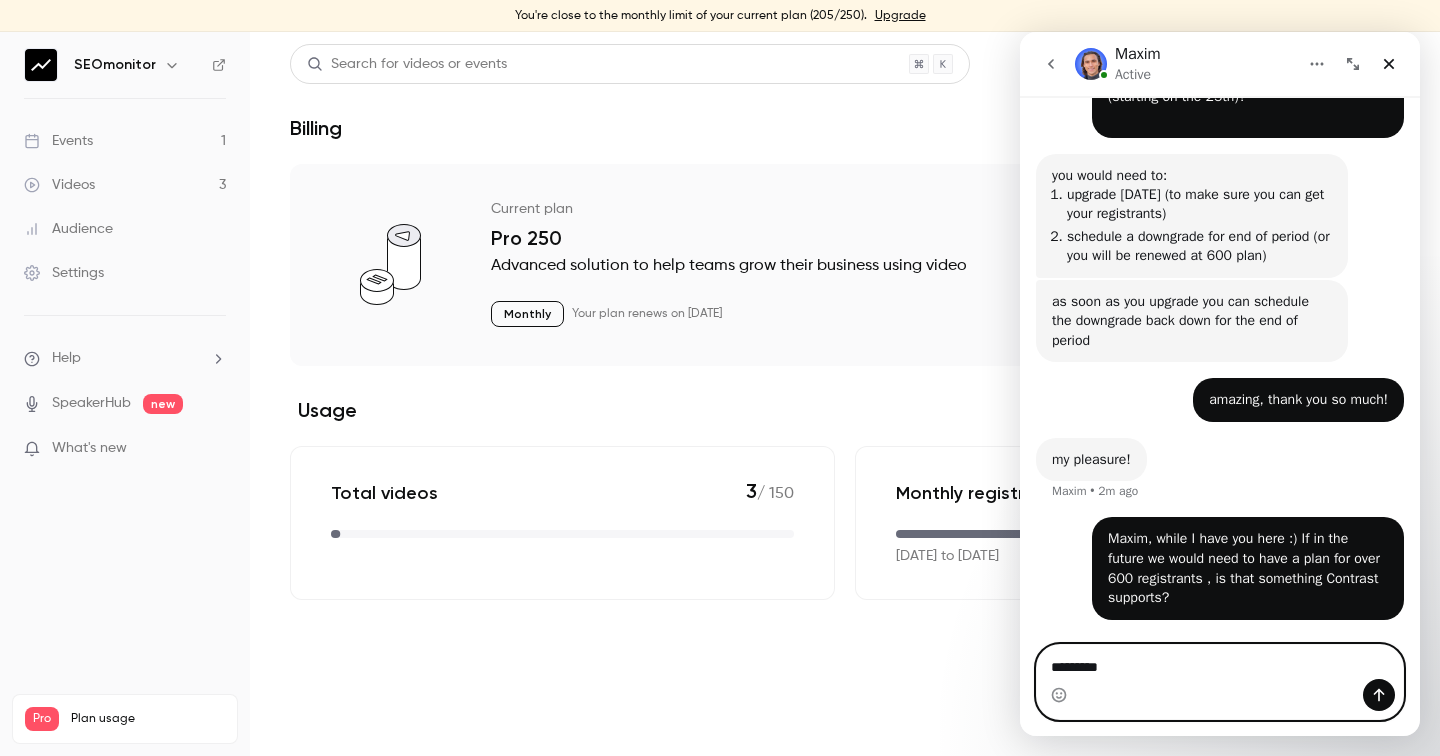type on "*********" 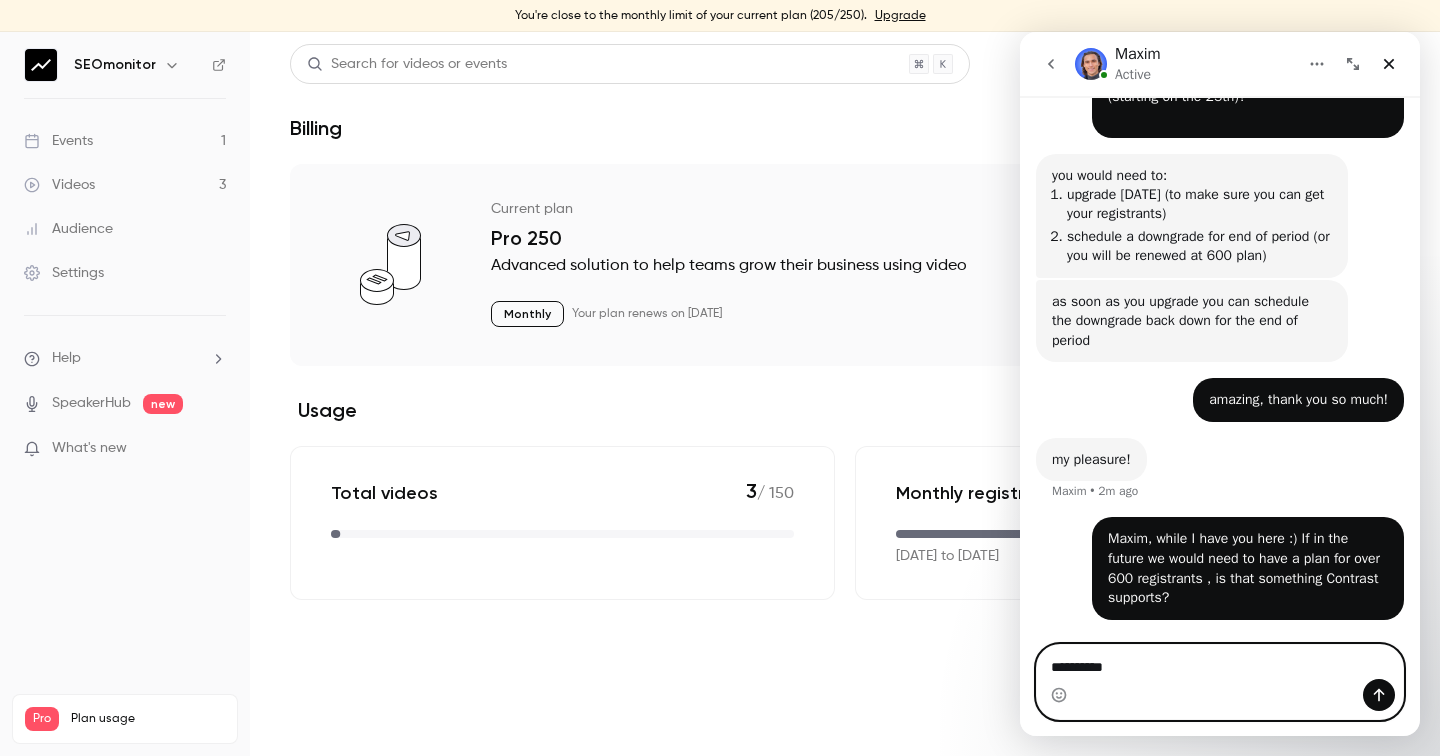 type 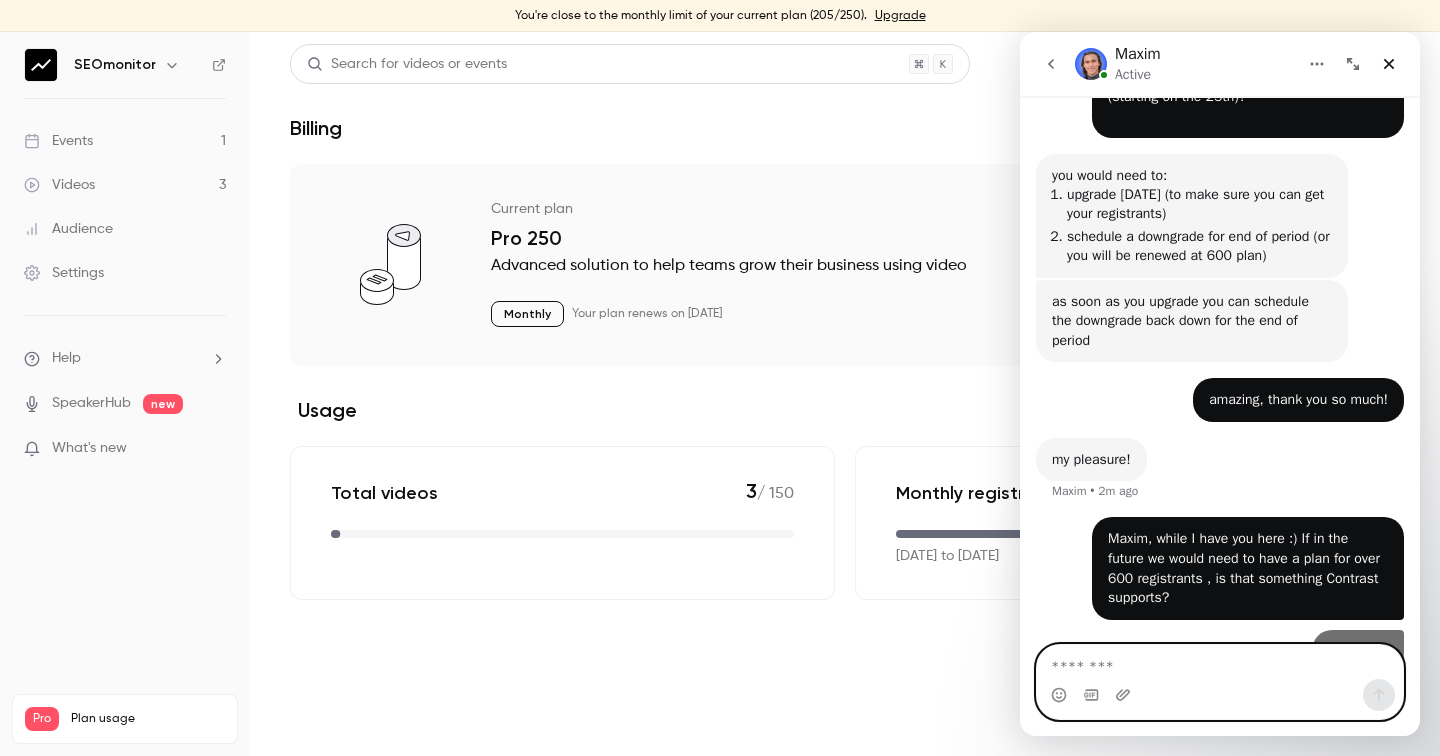 scroll, scrollTop: 895, scrollLeft: 0, axis: vertical 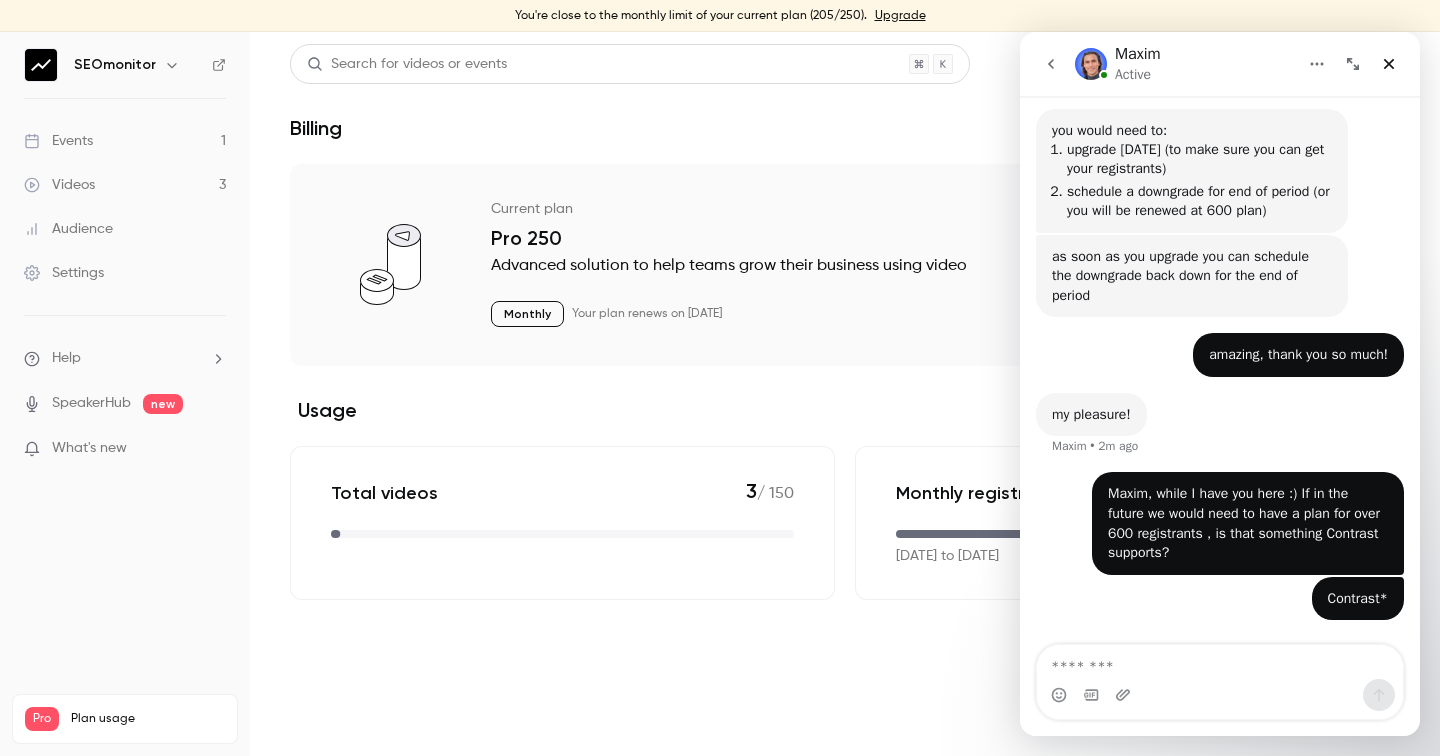 click on "SEOmonitor" at bounding box center [125, 65] 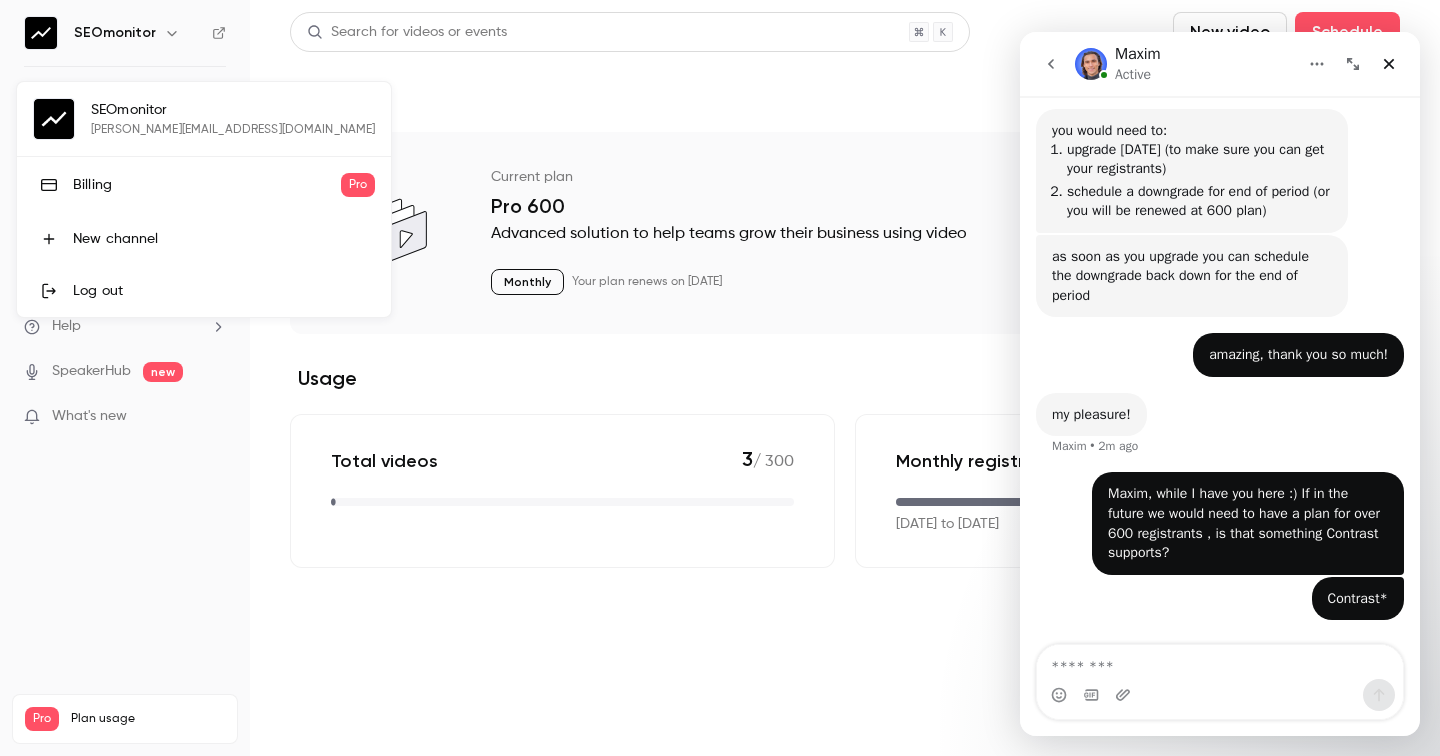 click on "Billing" at bounding box center (207, 185) 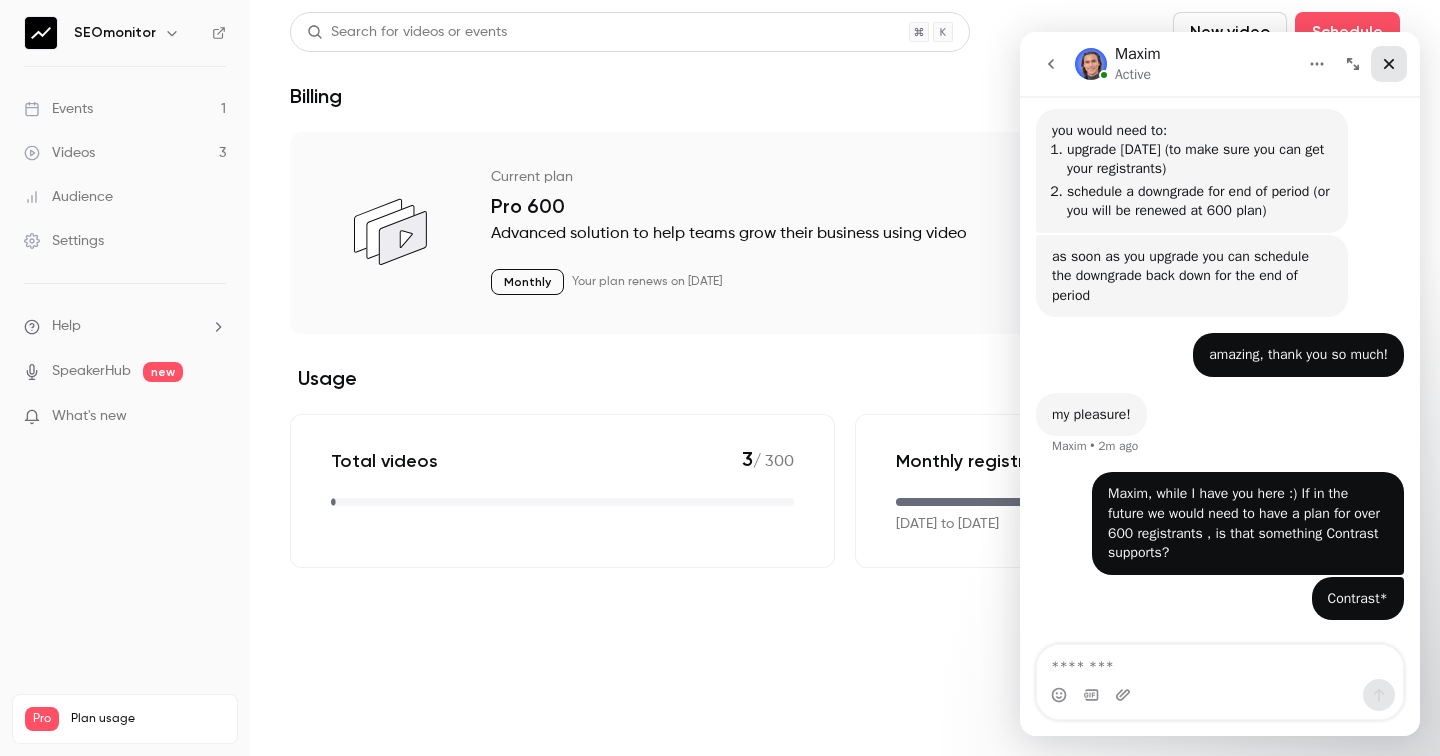 click 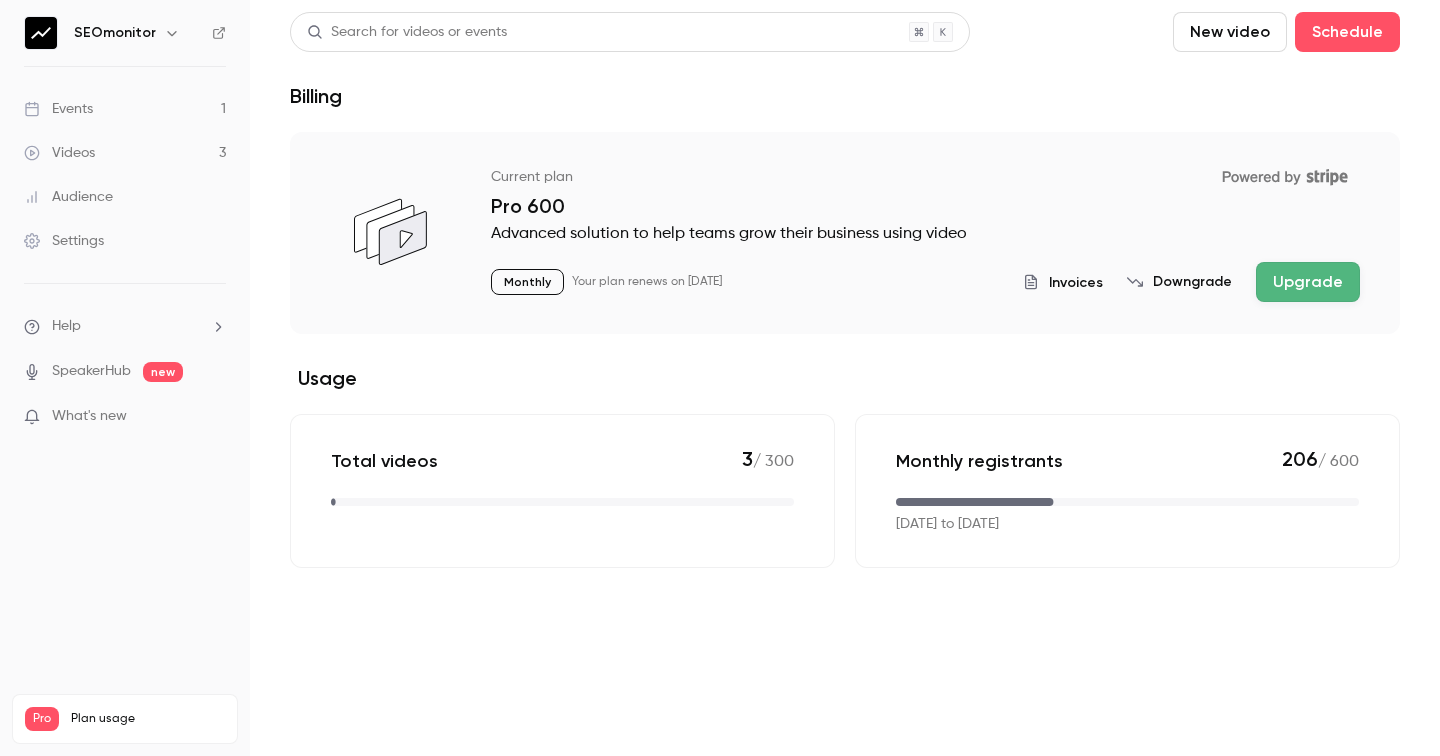 click on "Invoices" at bounding box center [1076, 282] 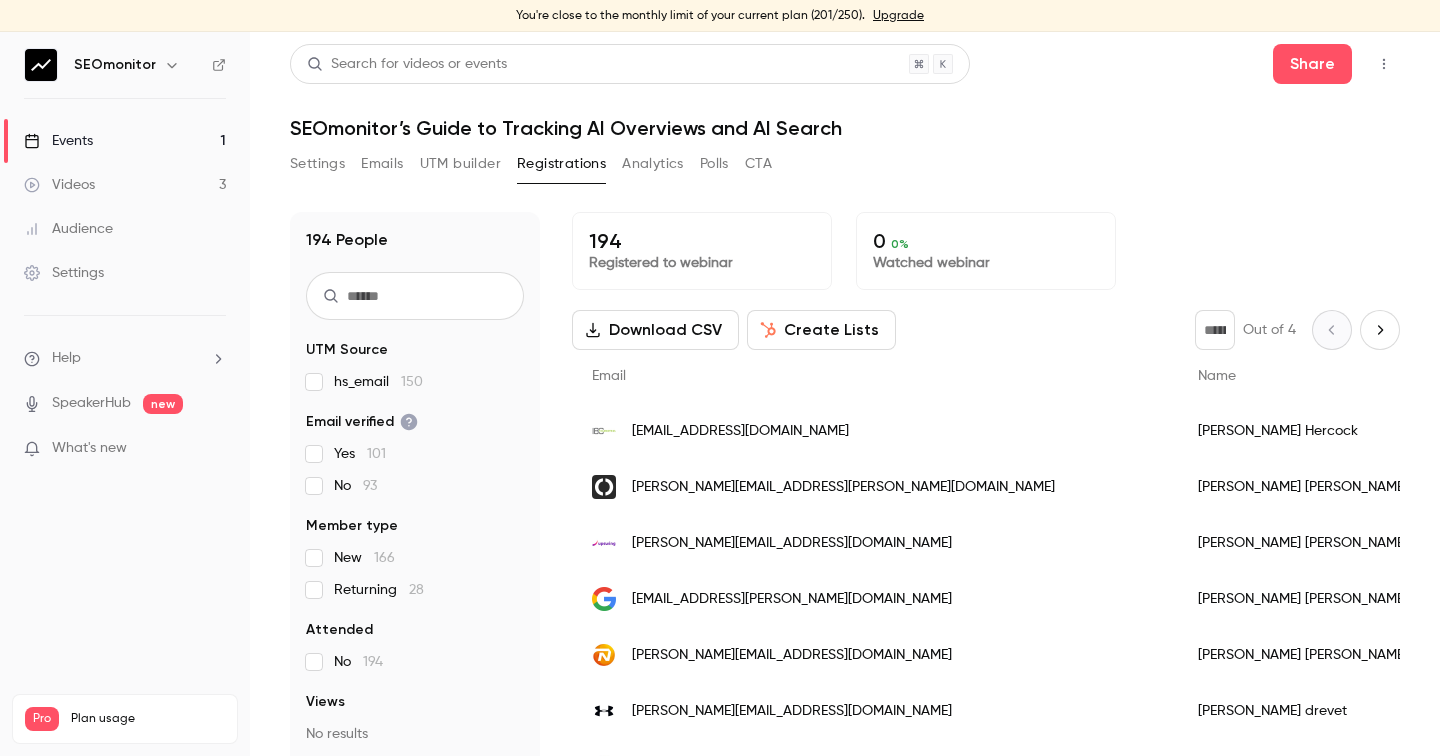 scroll, scrollTop: 0, scrollLeft: 0, axis: both 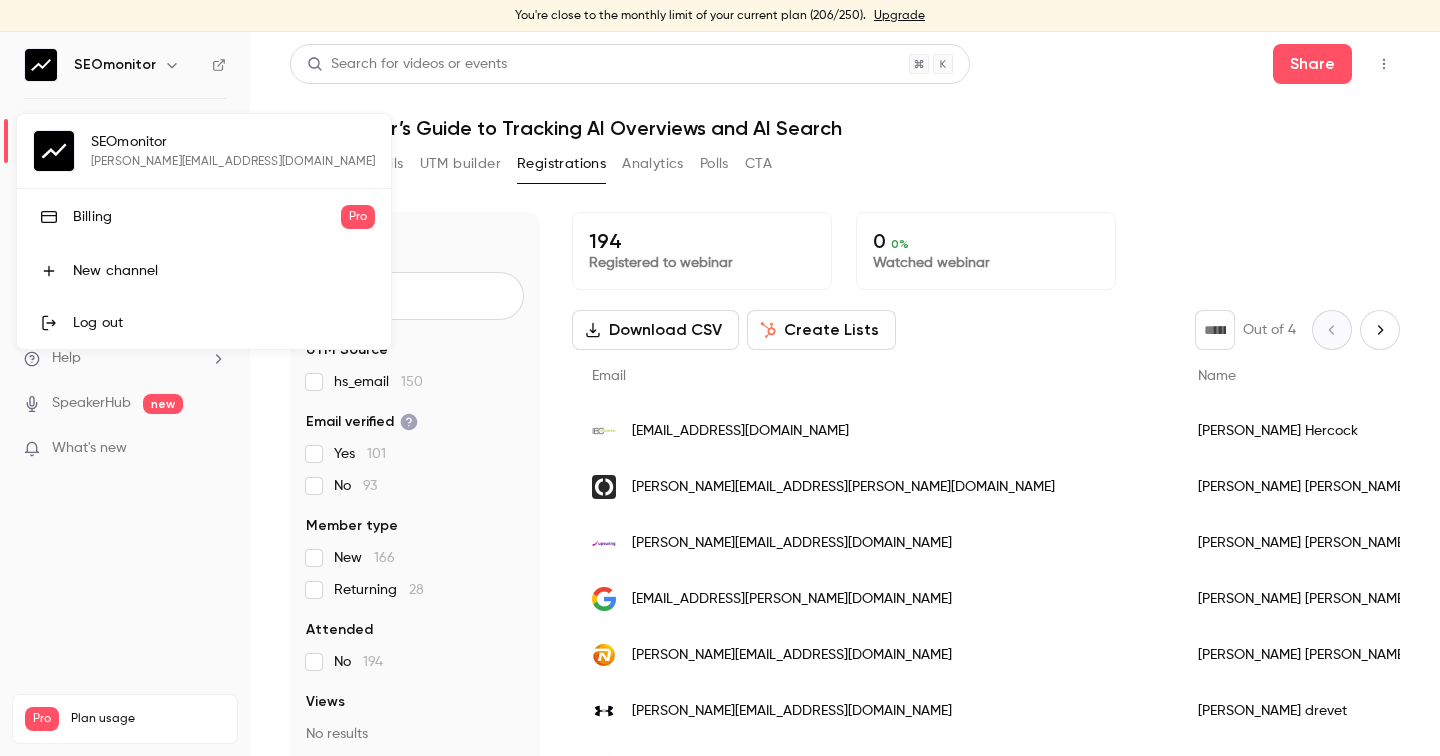 click on "Billing" at bounding box center [207, 217] 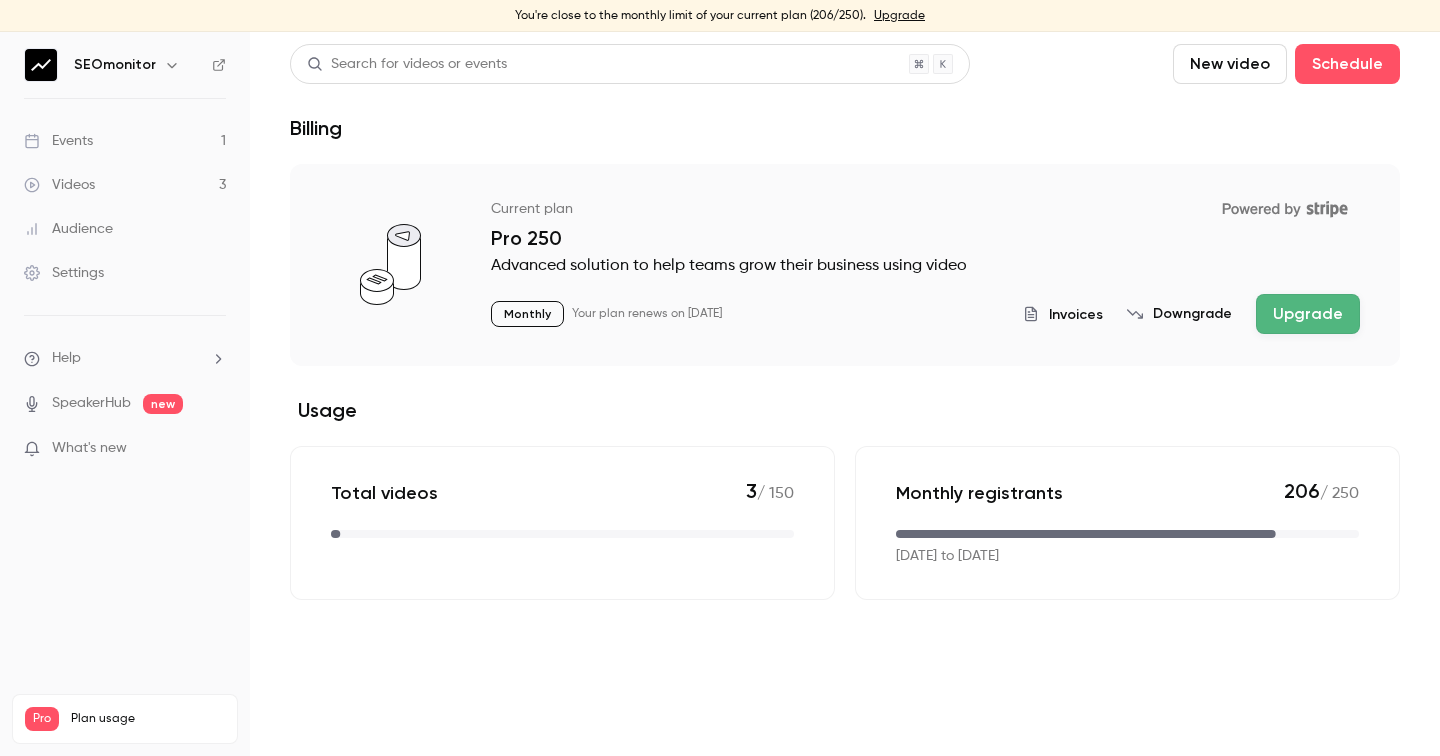 click on "Upgrade" at bounding box center [1308, 314] 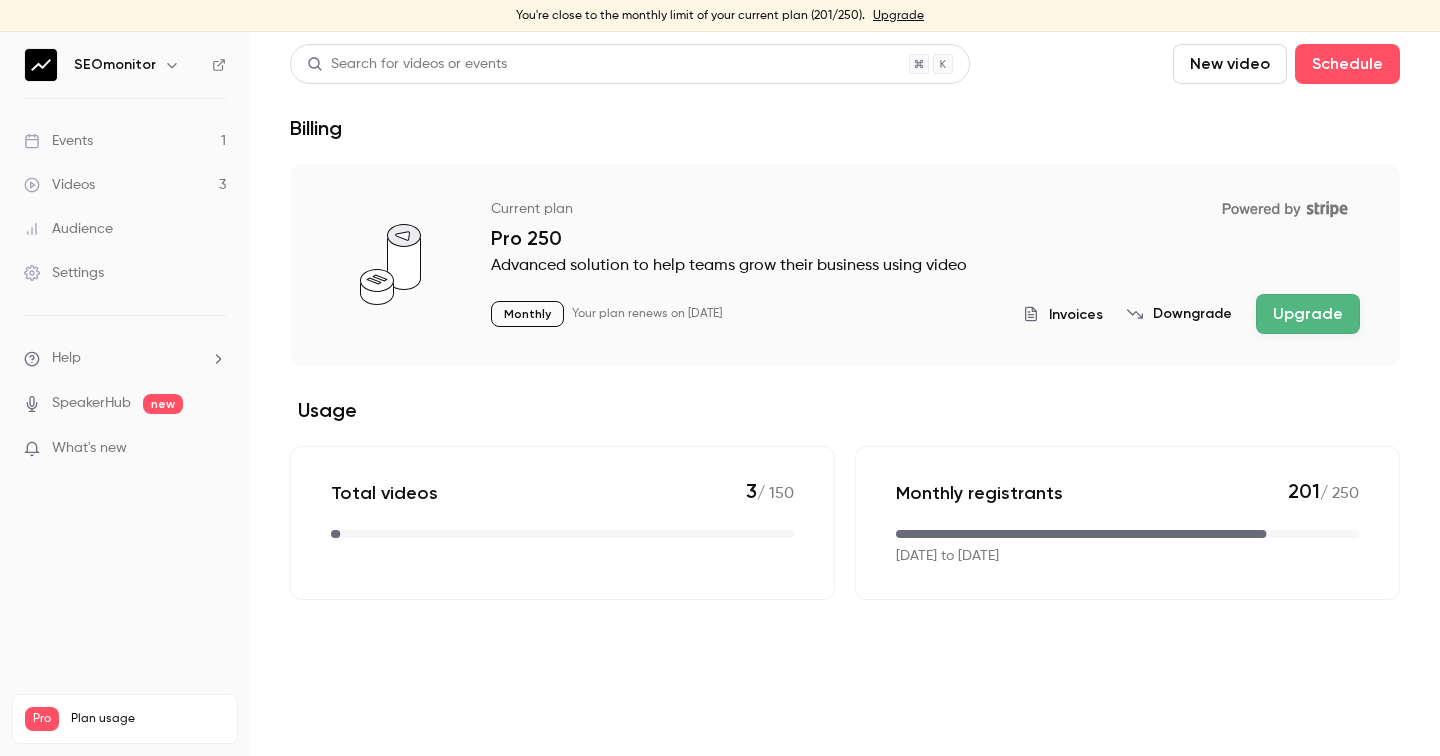 scroll, scrollTop: 0, scrollLeft: 0, axis: both 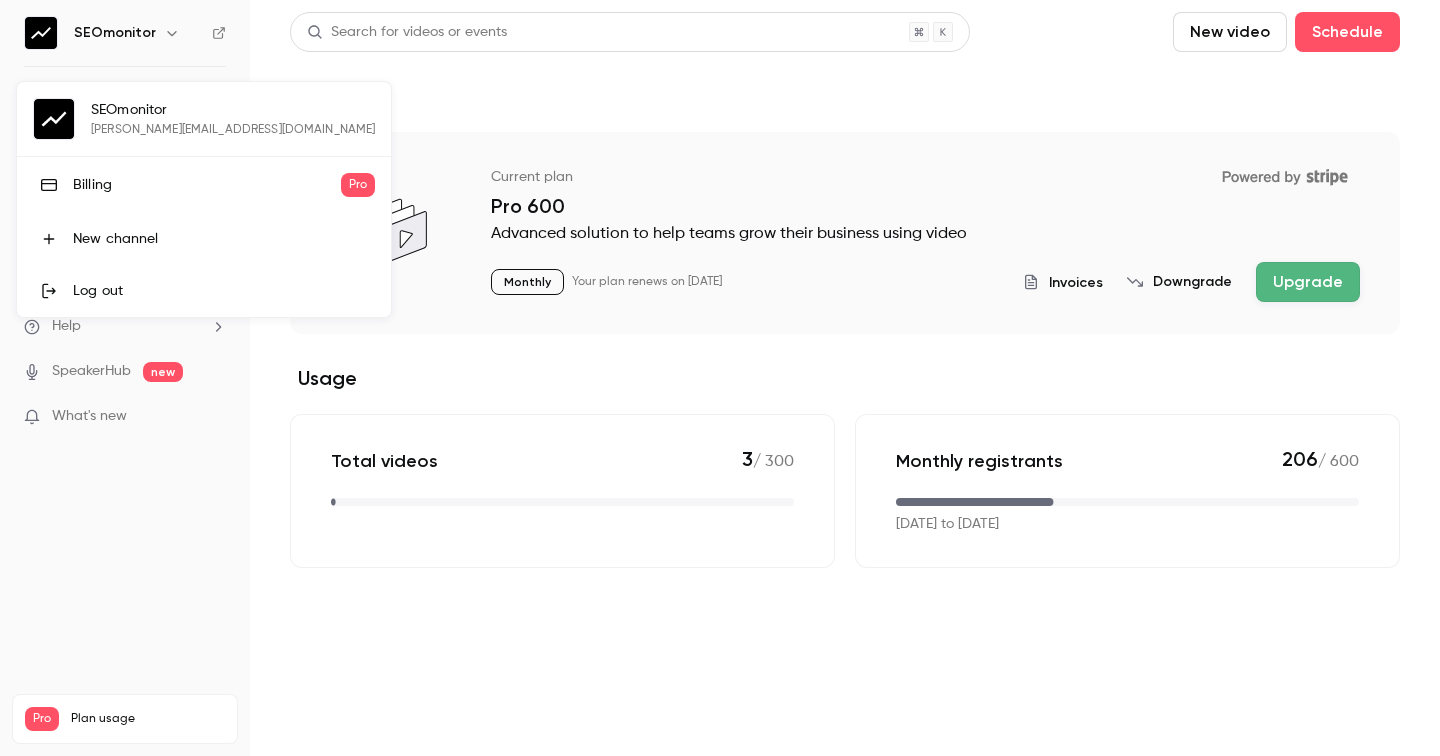 click on "Billing" at bounding box center [207, 185] 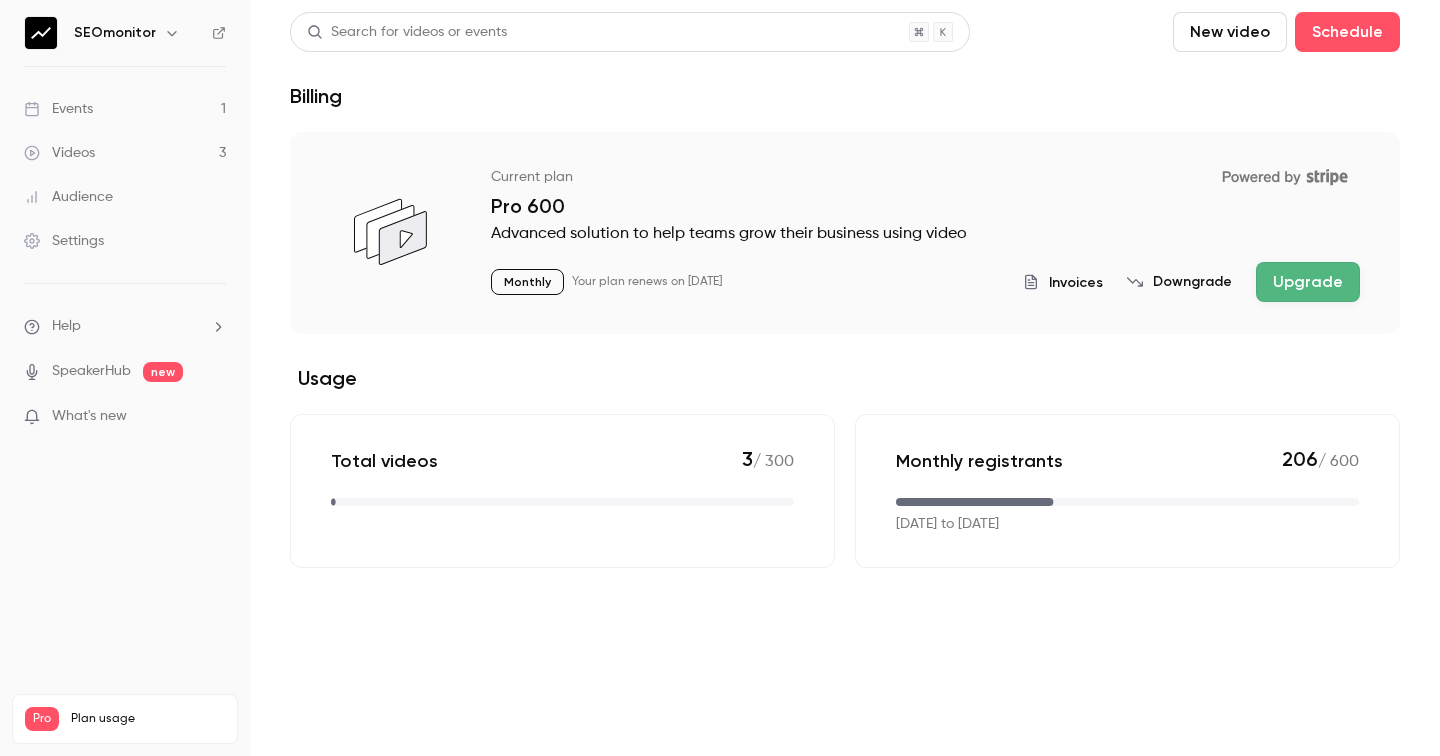 click 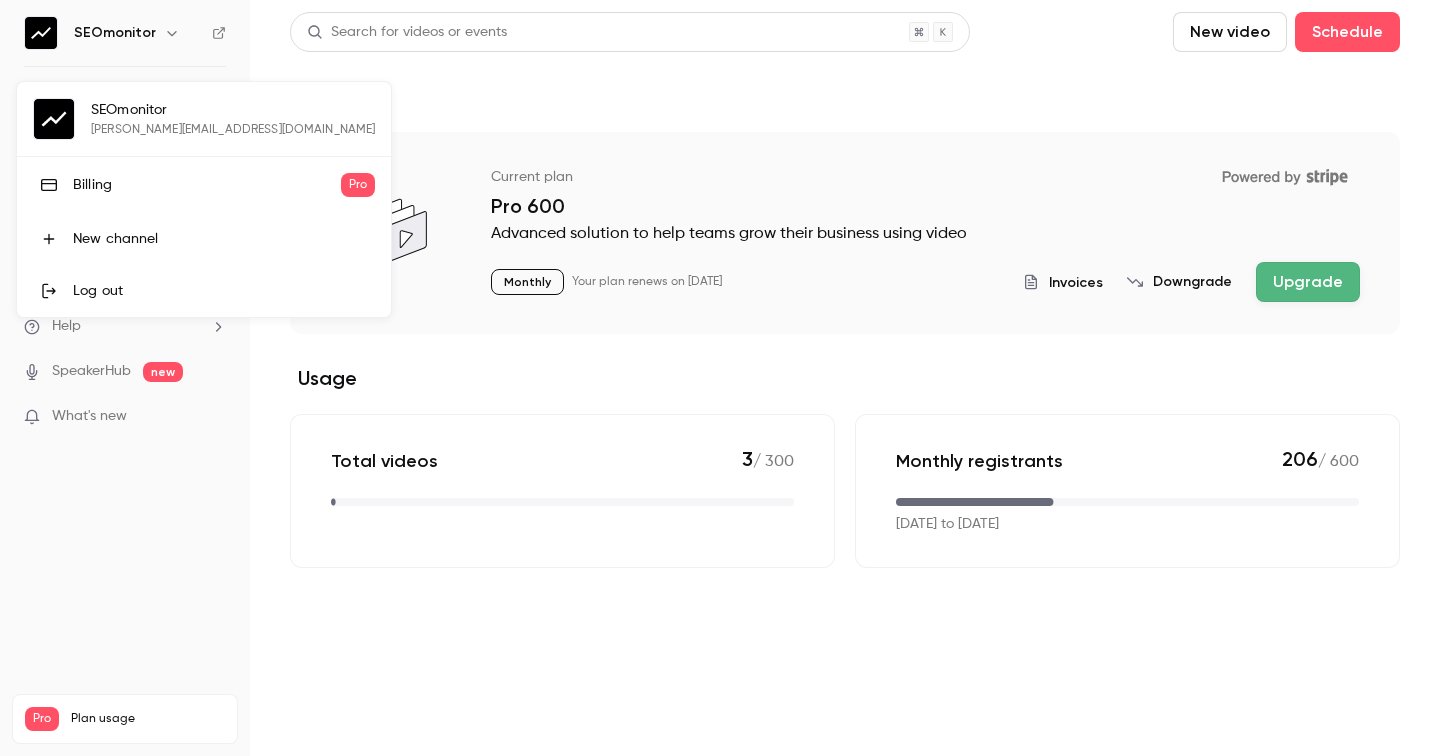 click on "Billing" at bounding box center (207, 185) 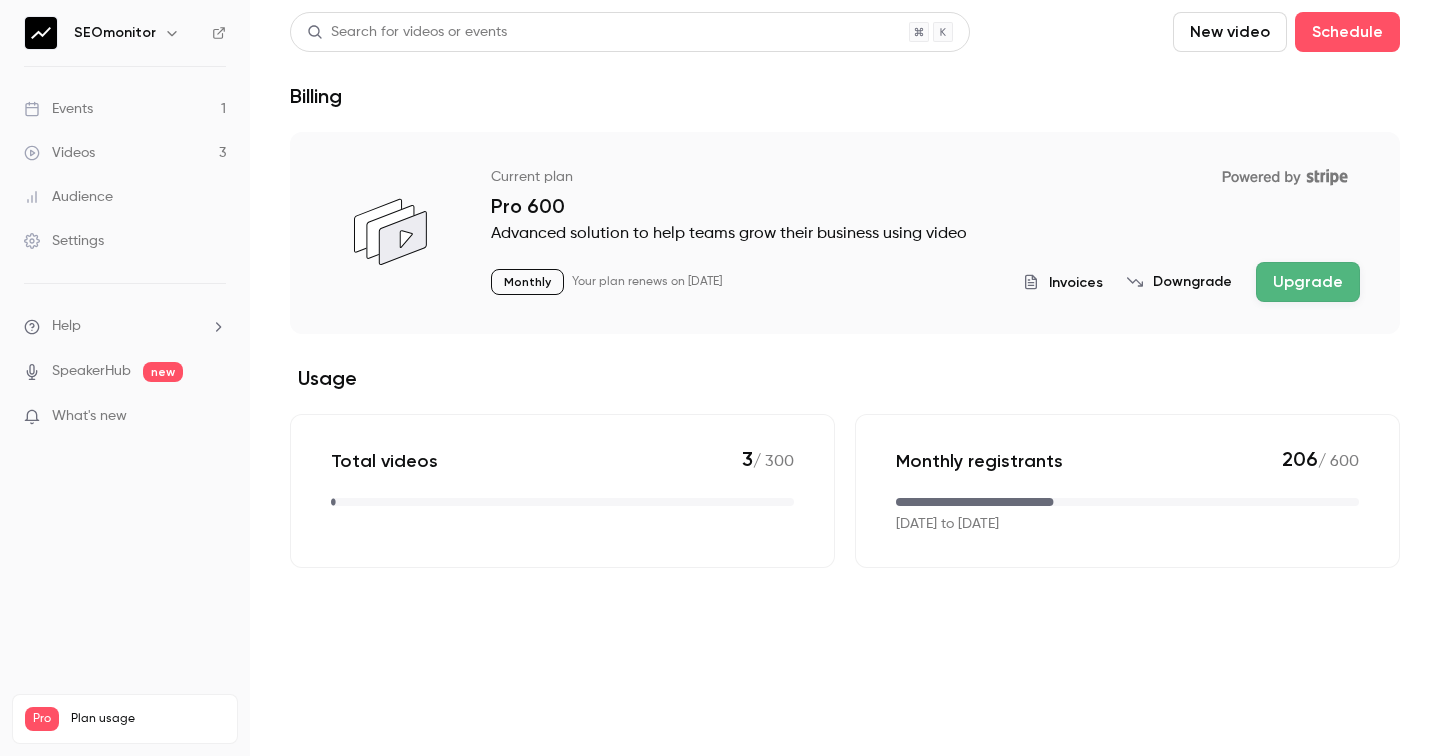 click on "SEOmonitor" at bounding box center (115, 33) 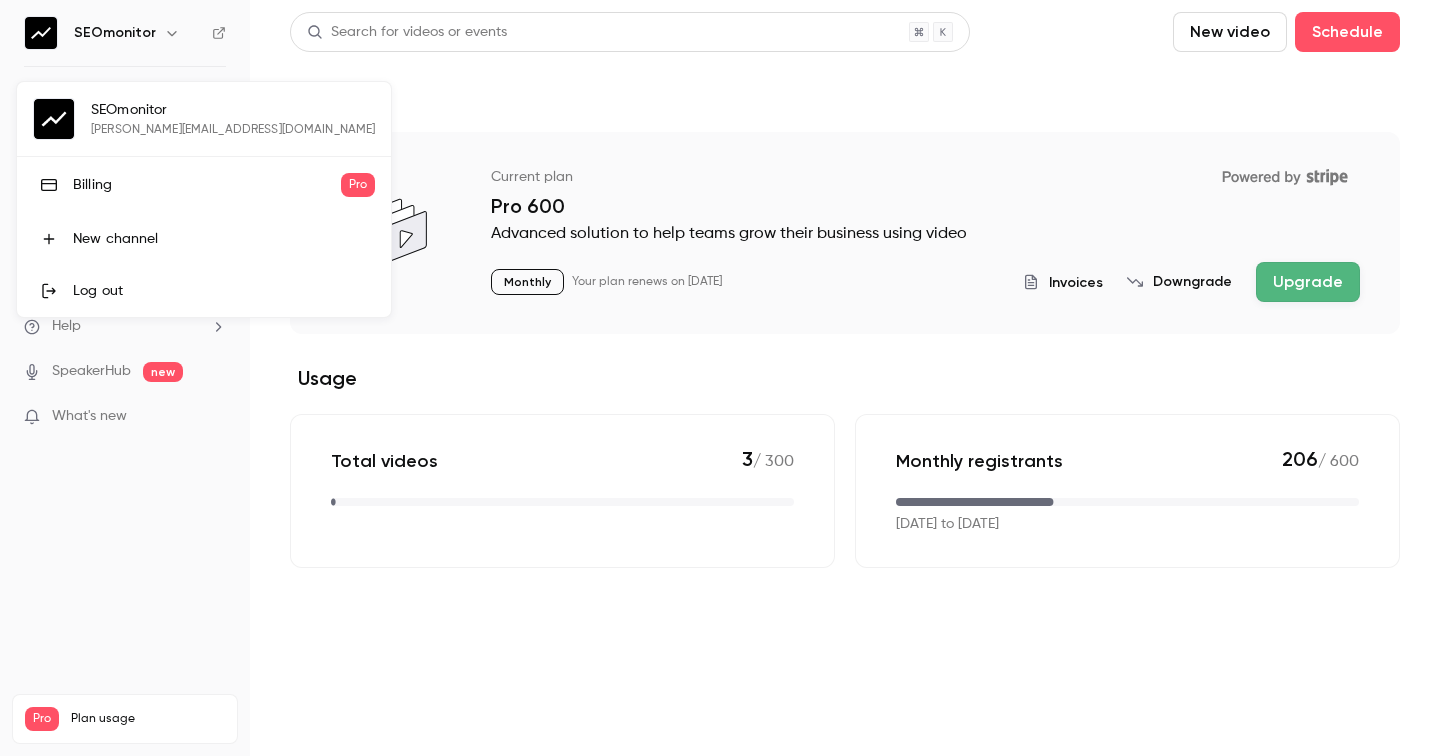 click on "Billing" at bounding box center (207, 185) 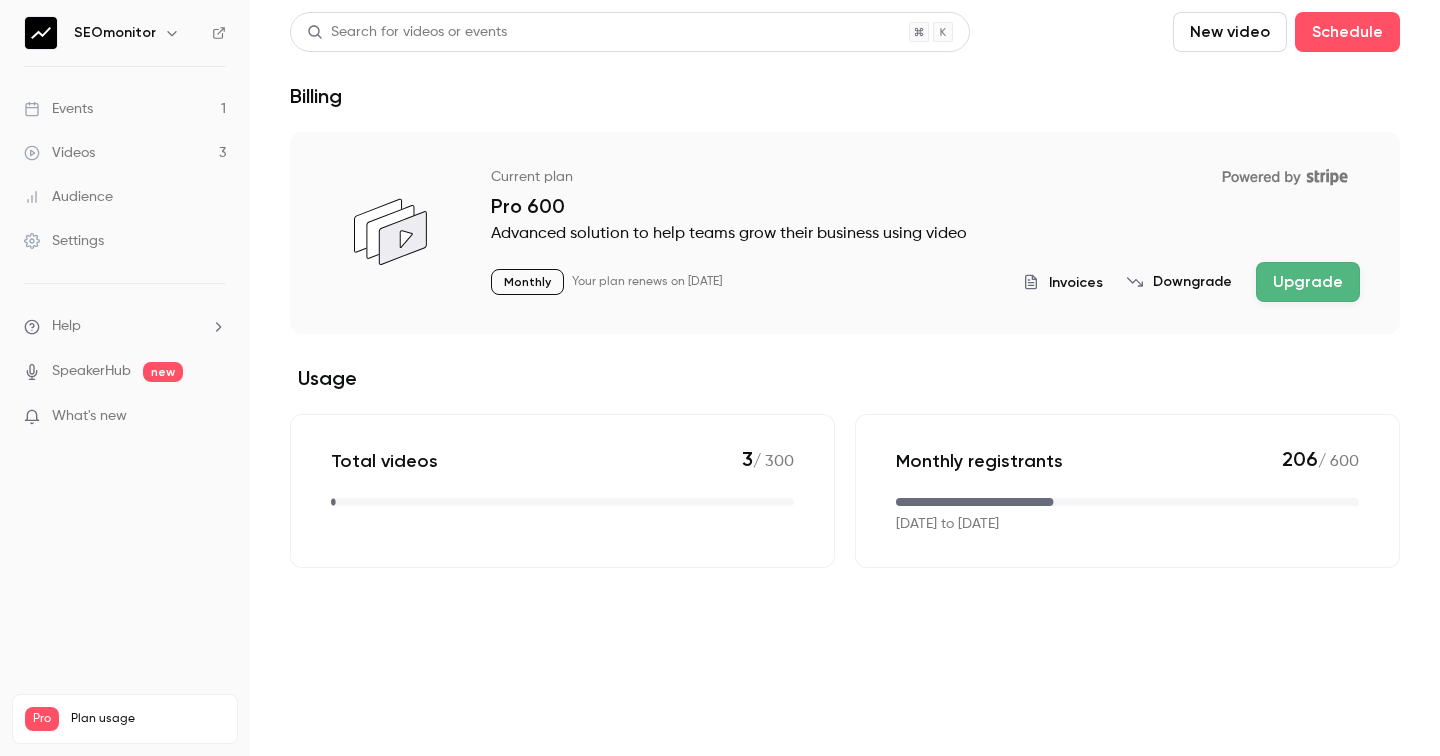 click 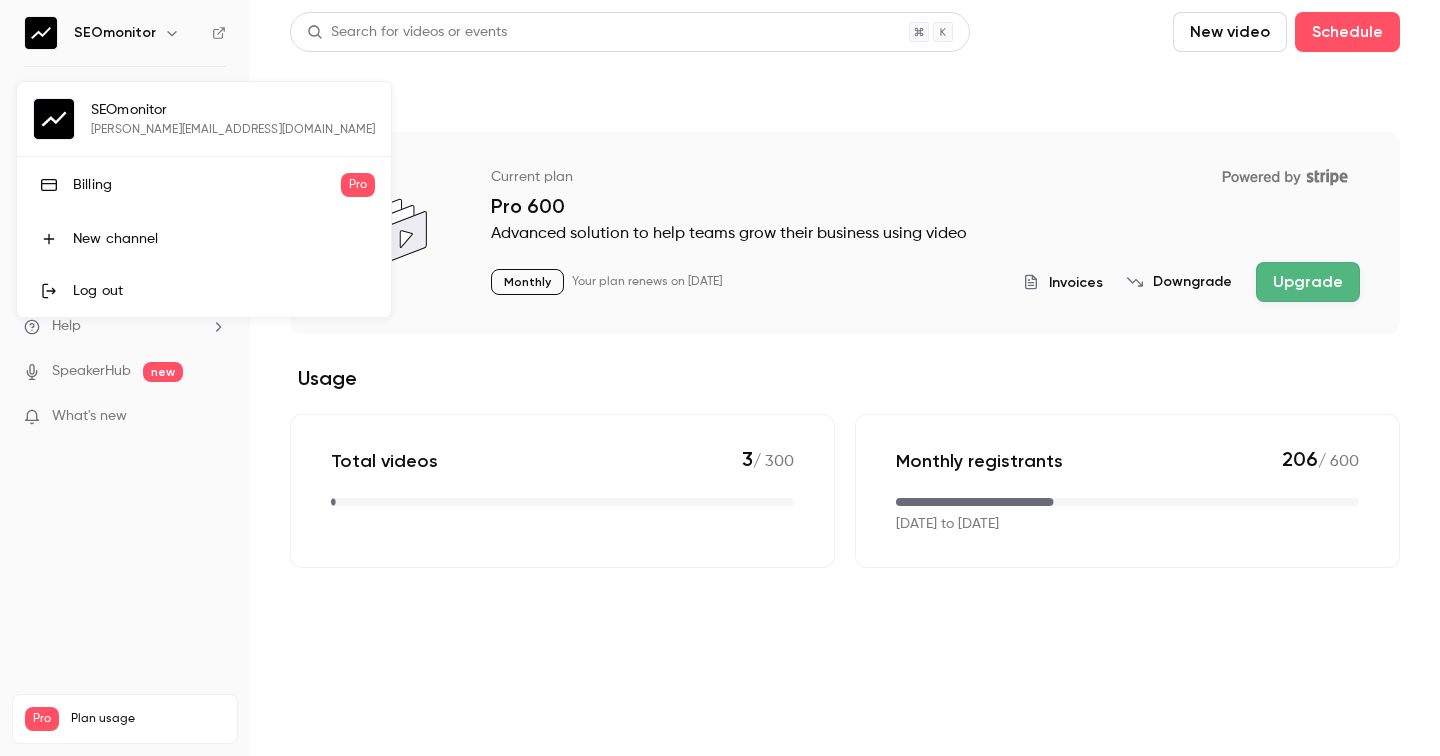 click on "Billing" at bounding box center [207, 185] 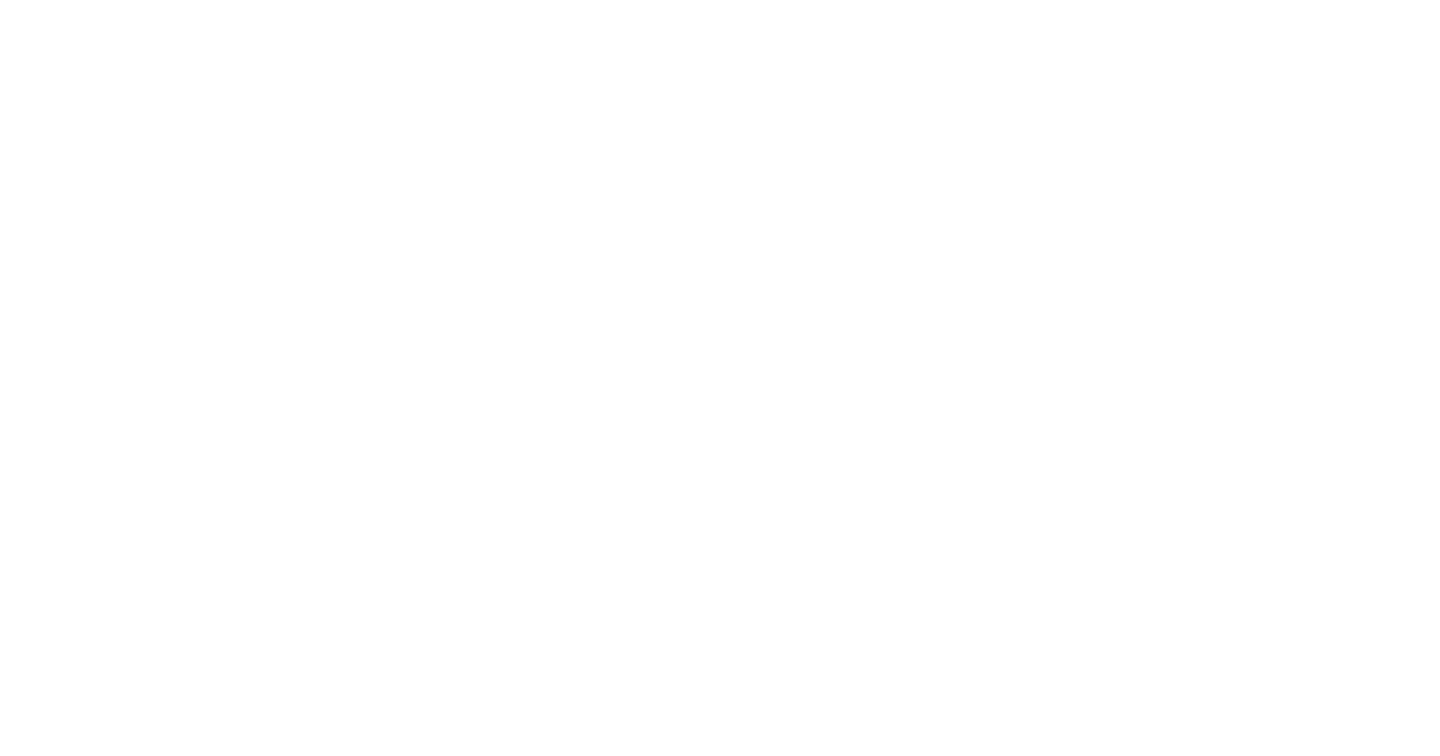 scroll, scrollTop: 0, scrollLeft: 0, axis: both 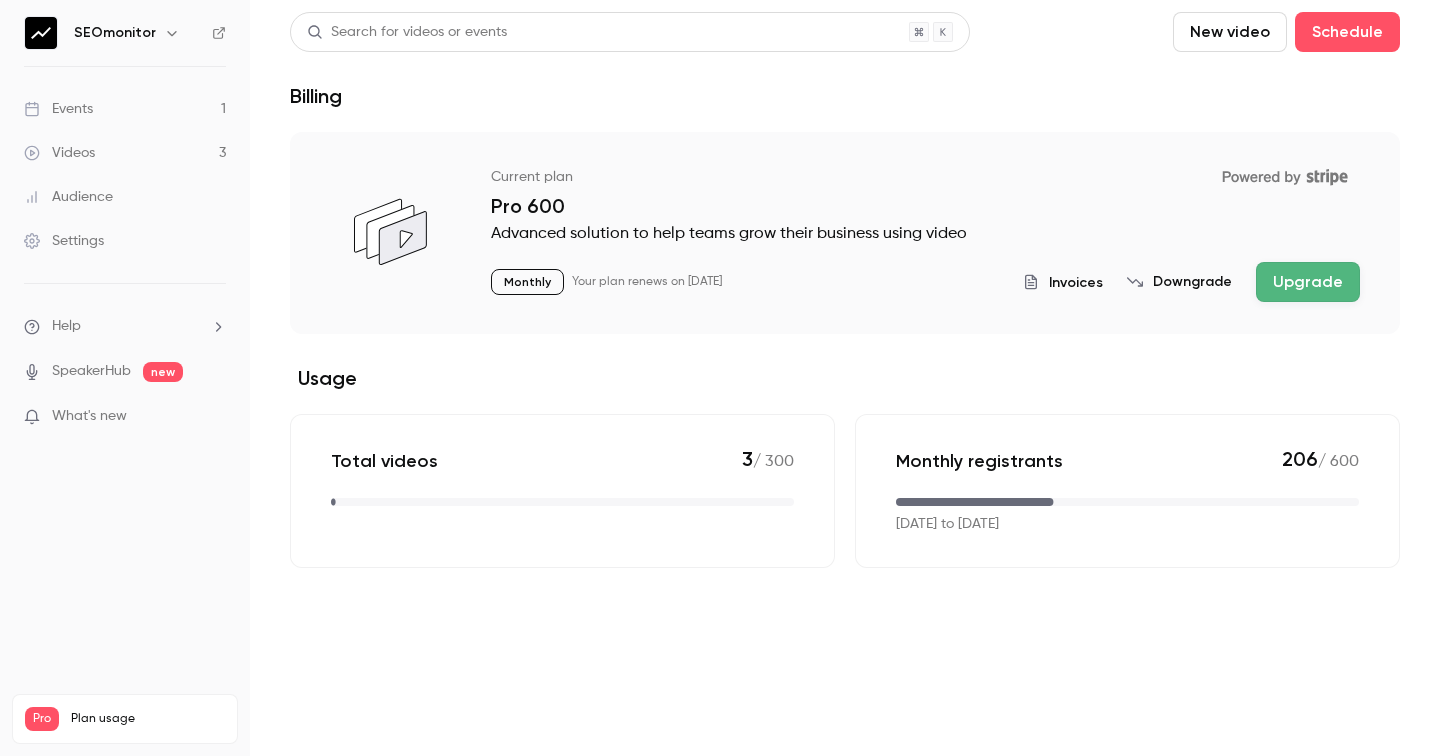 click 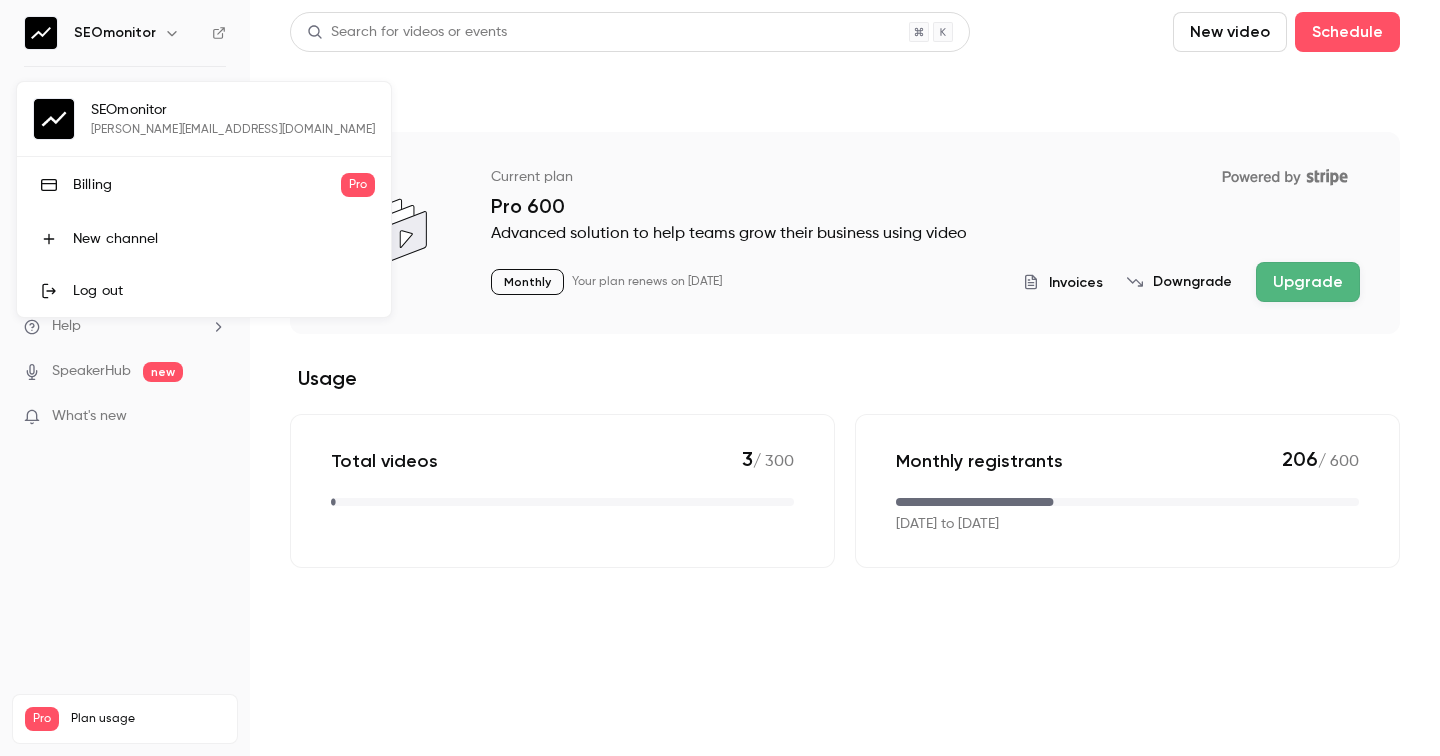 click on "Billing" at bounding box center [207, 185] 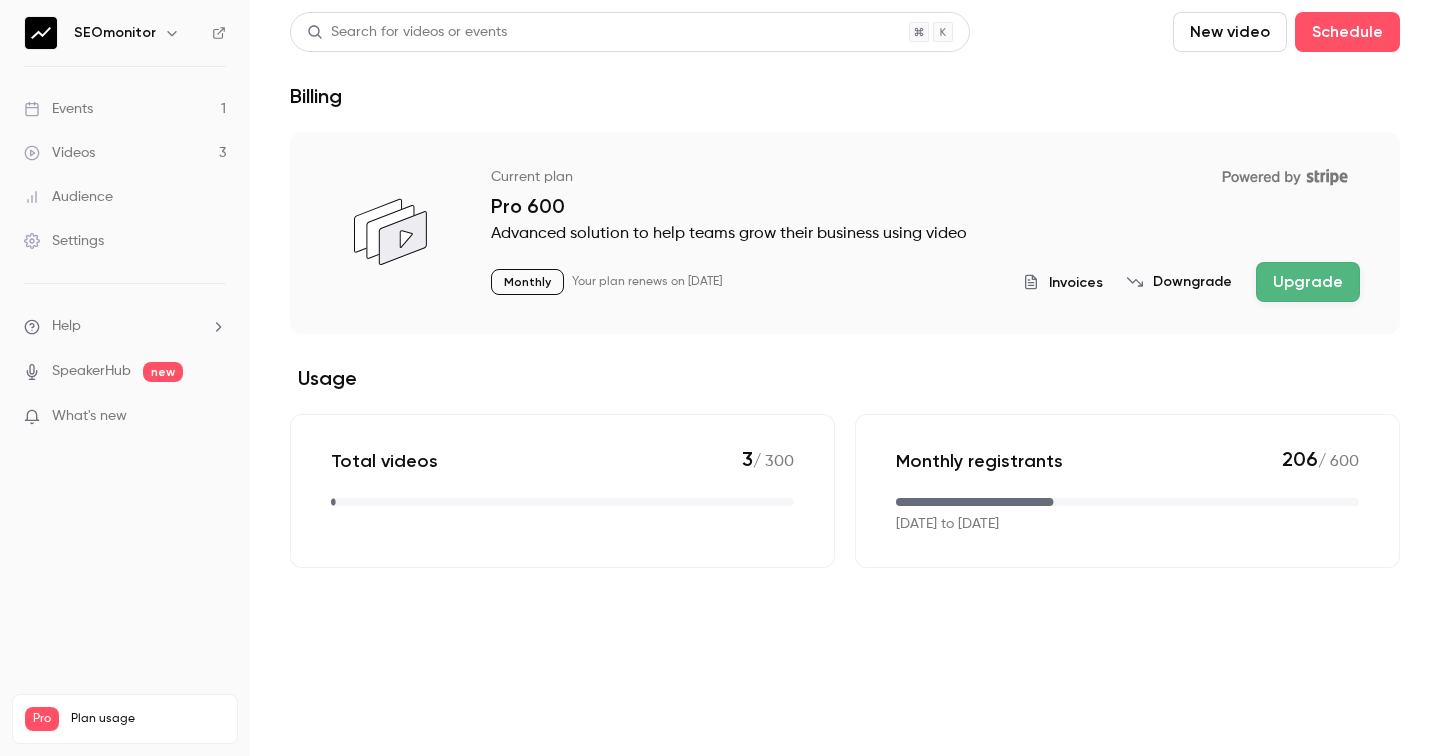 click on "Downgrade" at bounding box center [1179, 282] 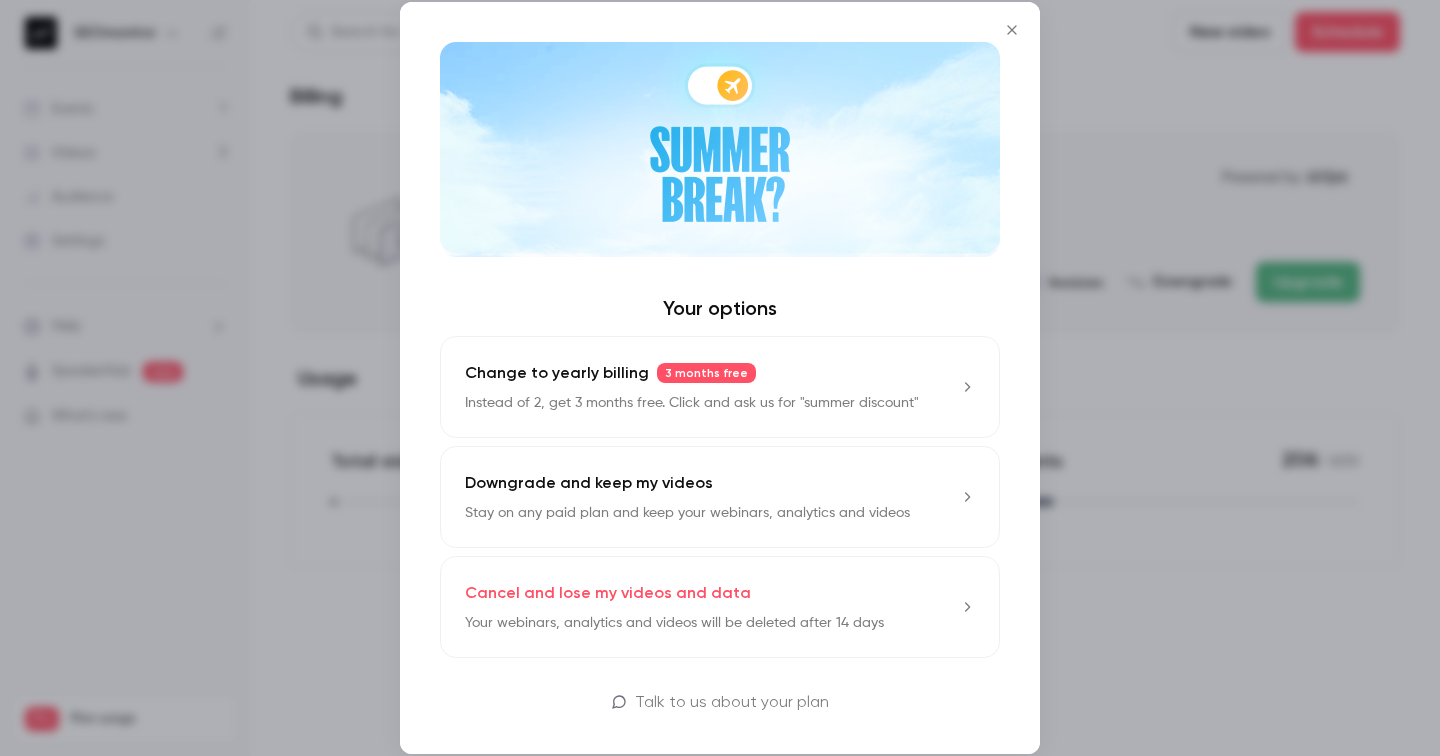 click on "Downgrade and keep my videos Stay on any paid plan and keep your webinars, analytics and videos" at bounding box center [720, 497] 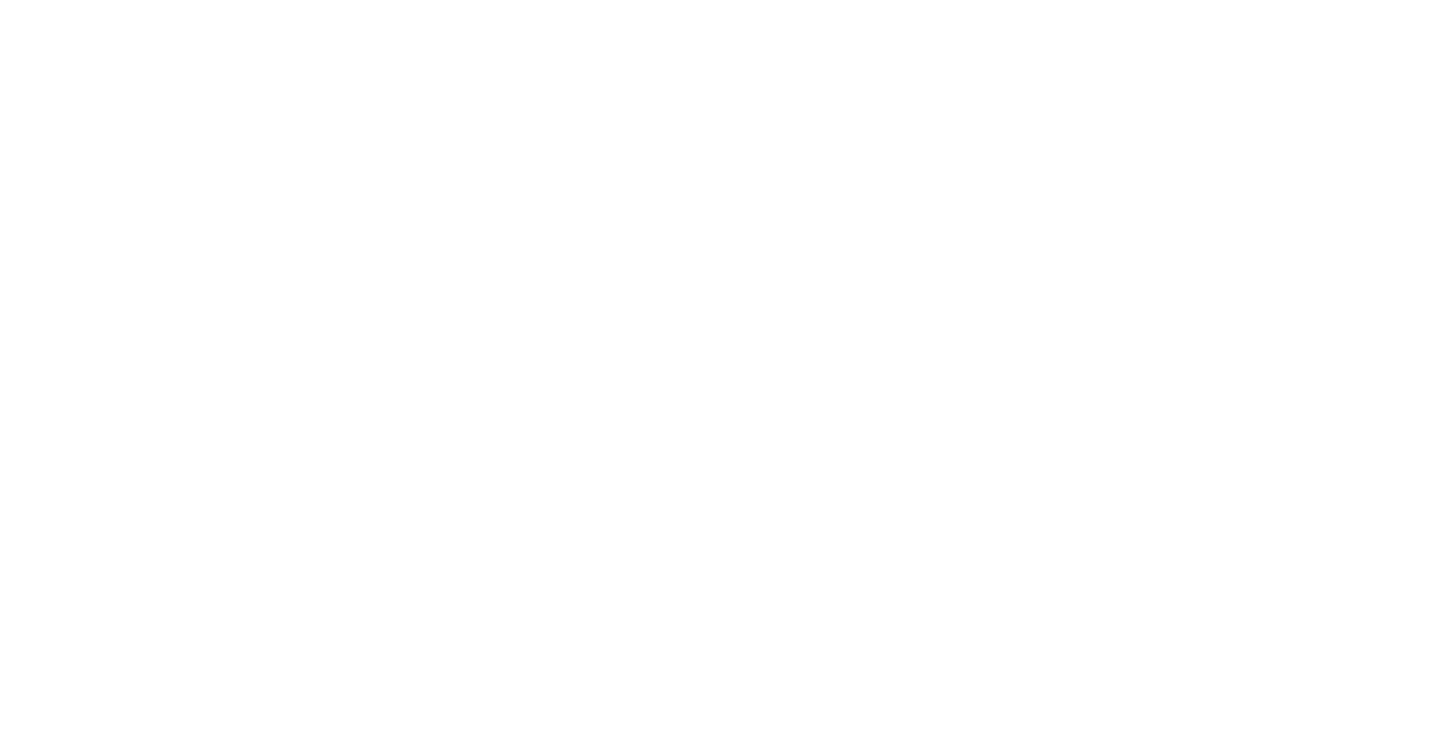 scroll, scrollTop: 0, scrollLeft: 0, axis: both 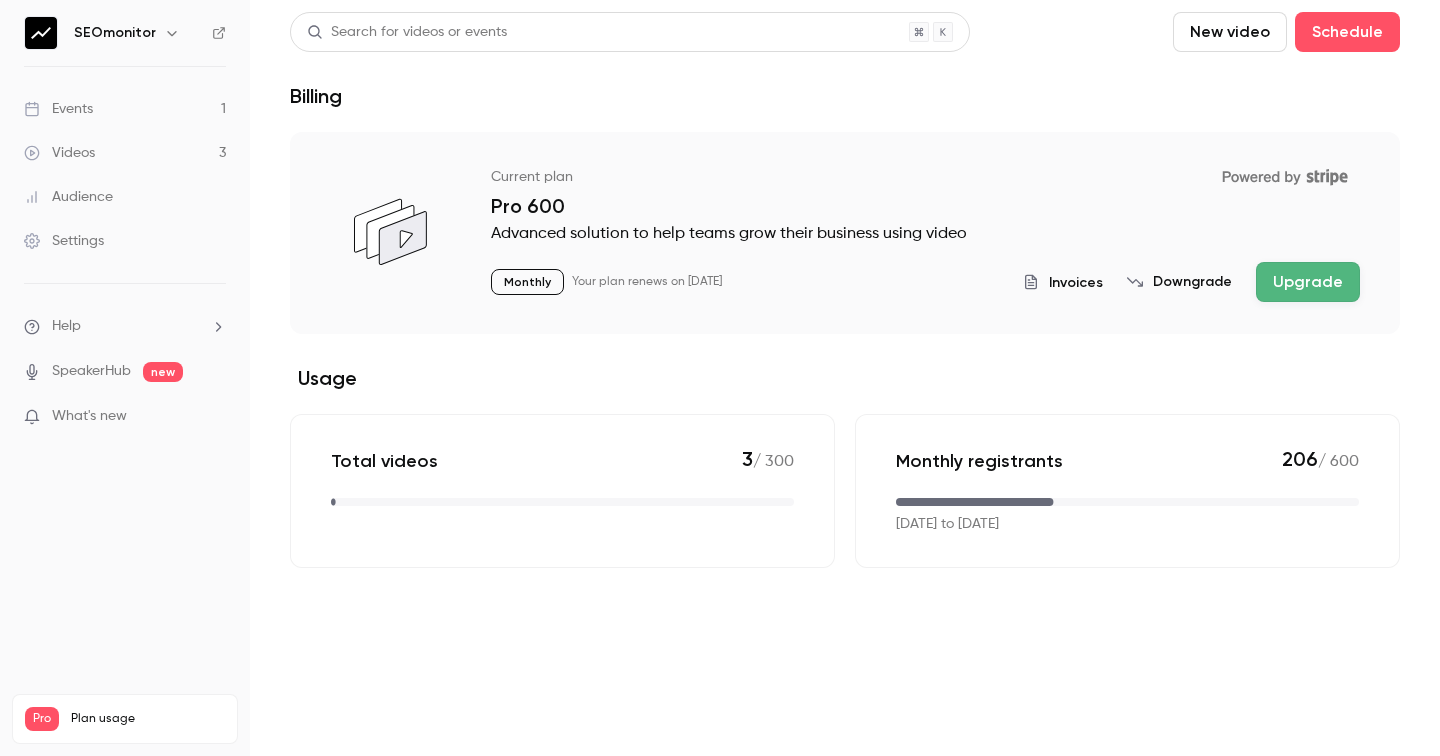 click 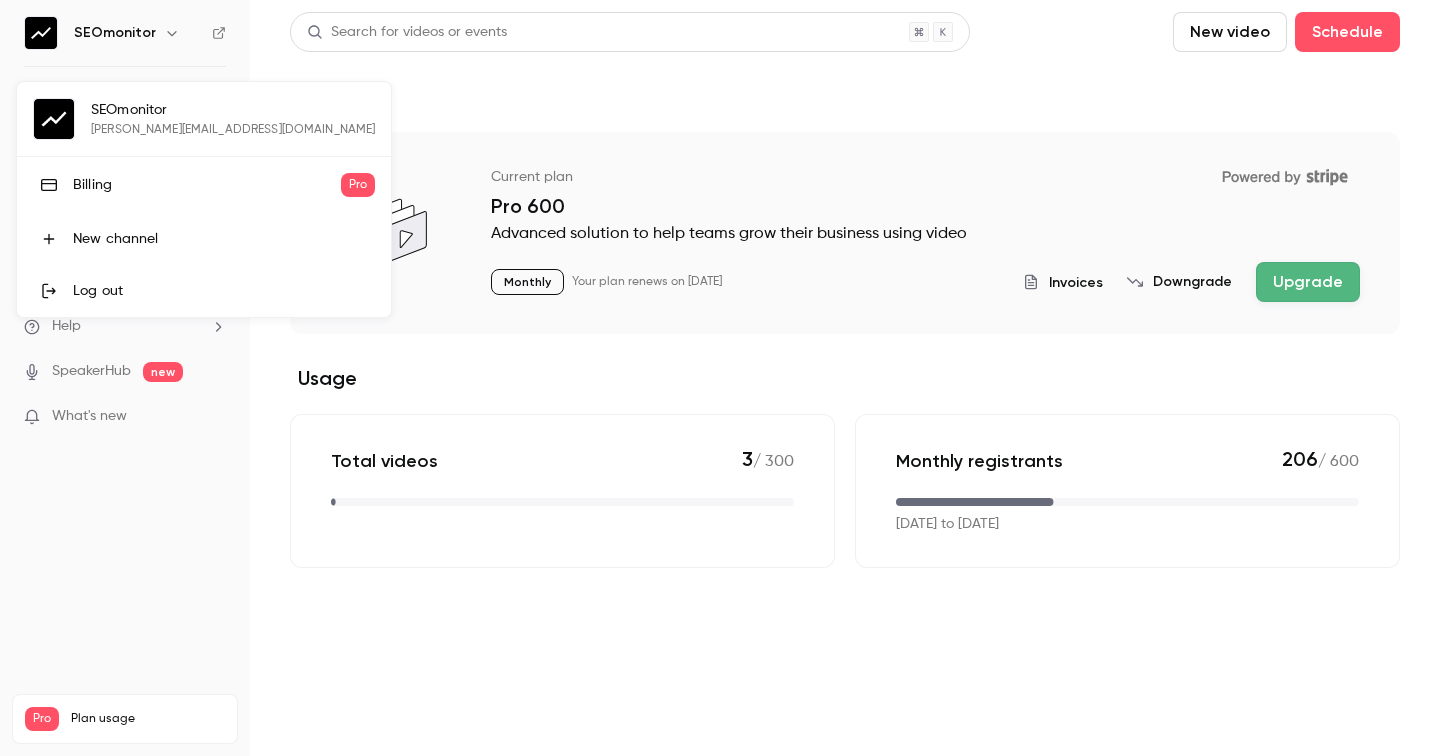 click on "Billing" at bounding box center [207, 185] 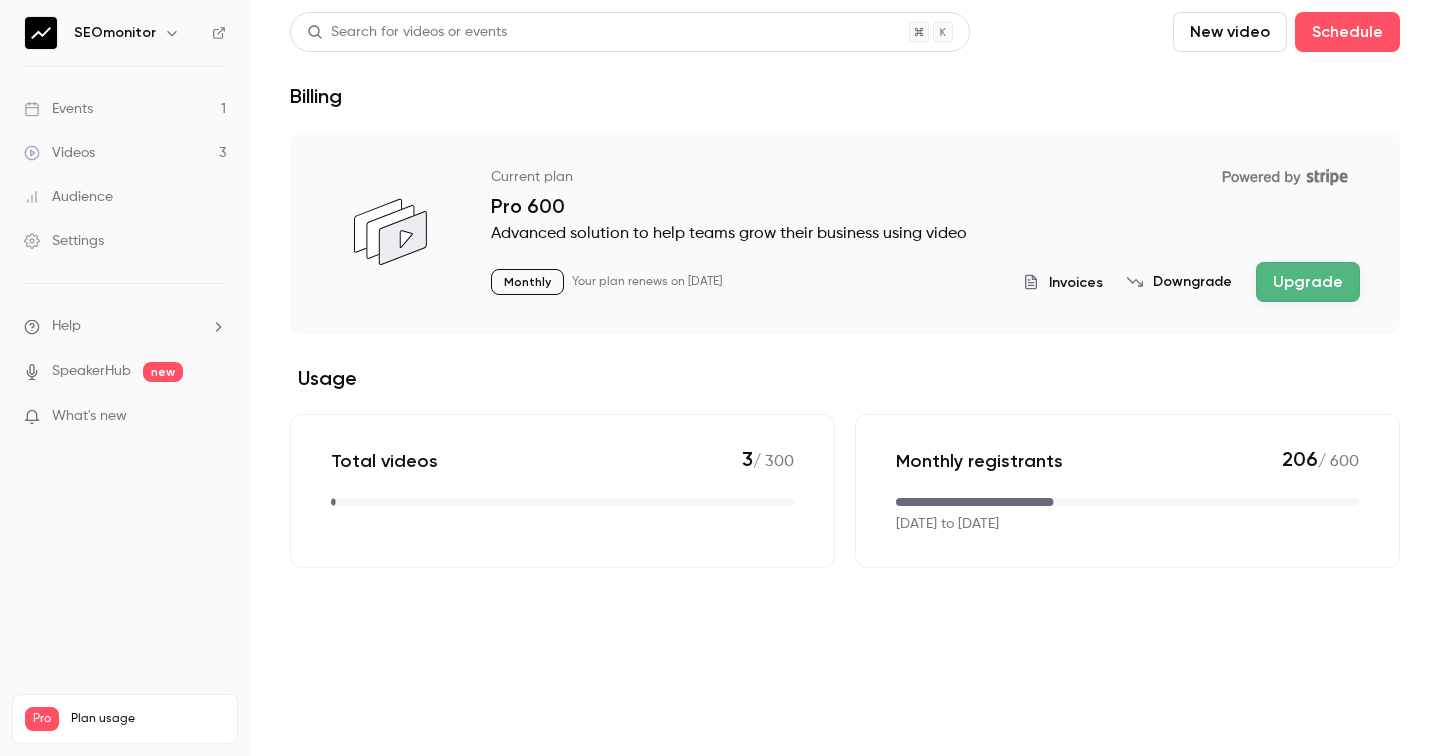 click on "Invoices" at bounding box center [1076, 282] 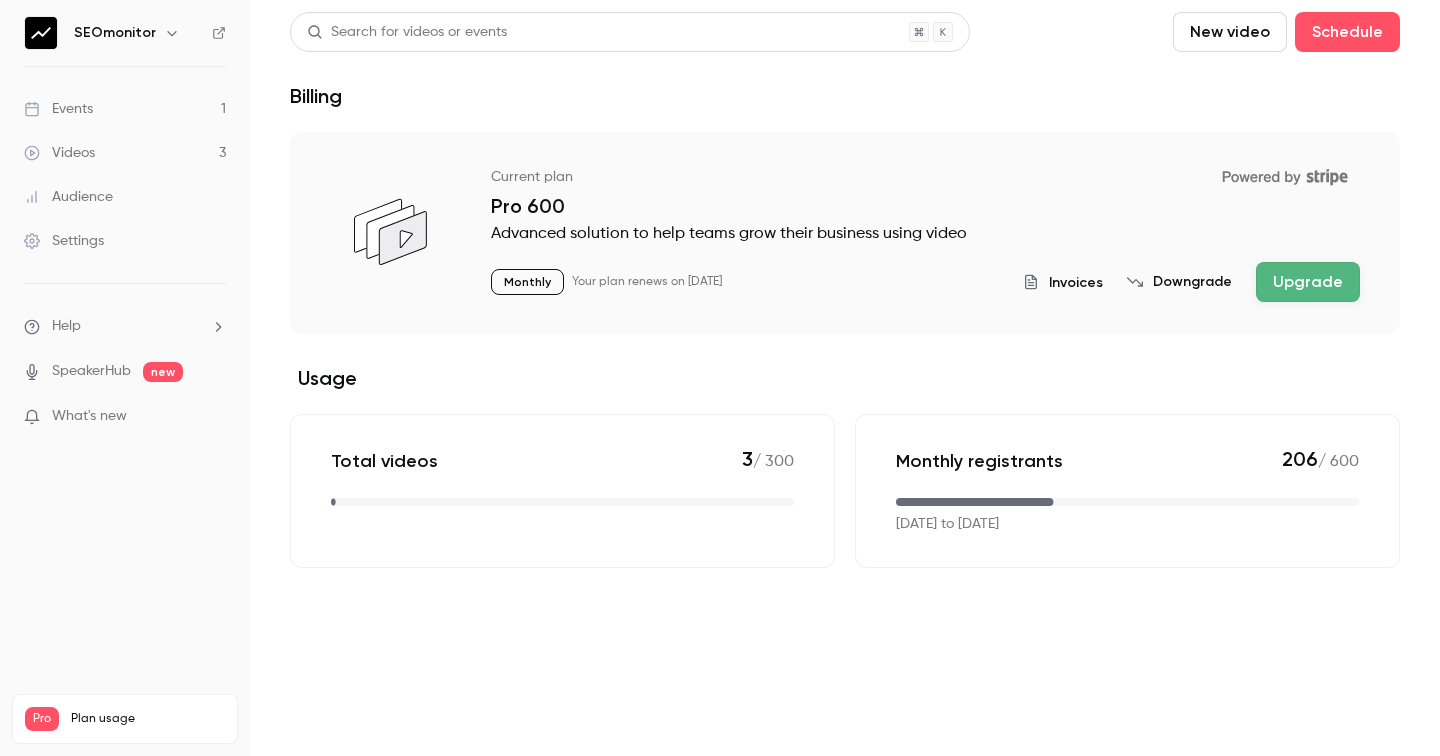 scroll, scrollTop: 0, scrollLeft: 0, axis: both 